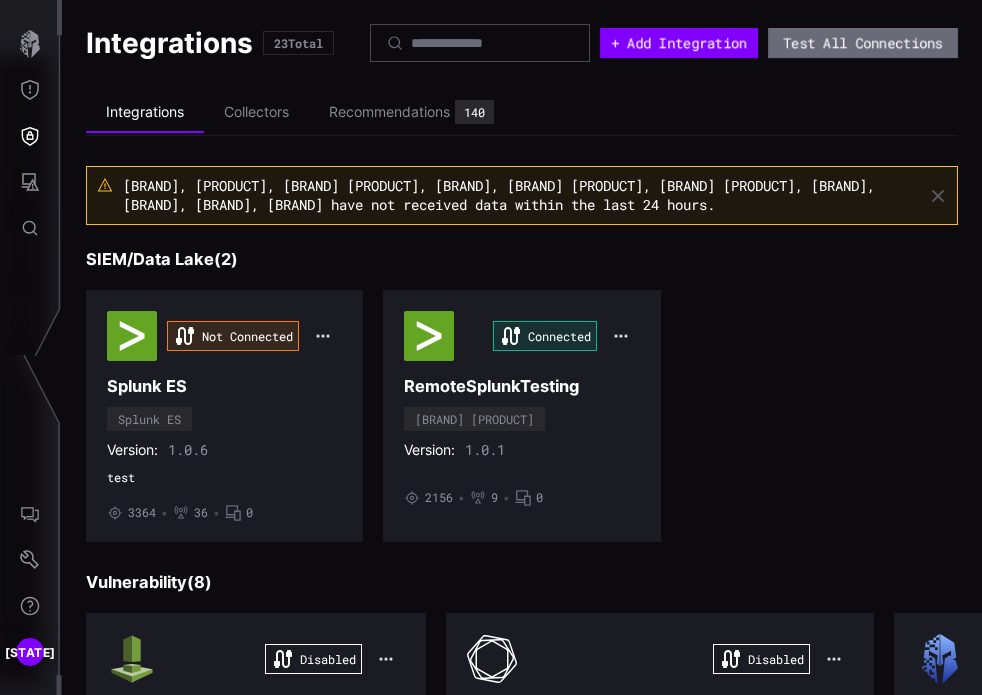 scroll, scrollTop: 0, scrollLeft: 0, axis: both 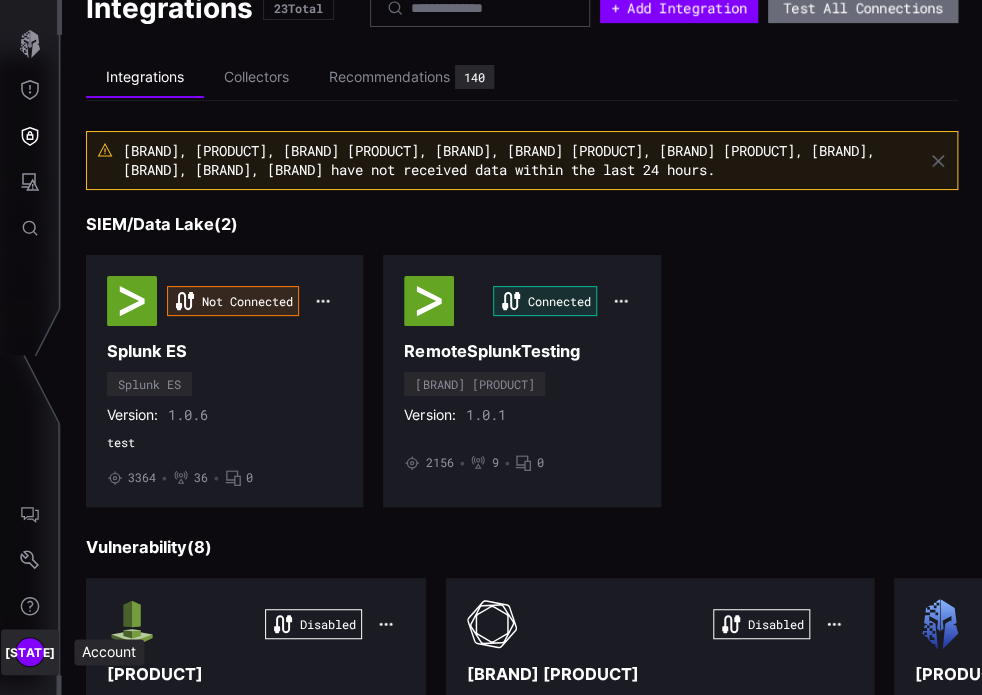 click on "[STATE]" at bounding box center (30, 652) 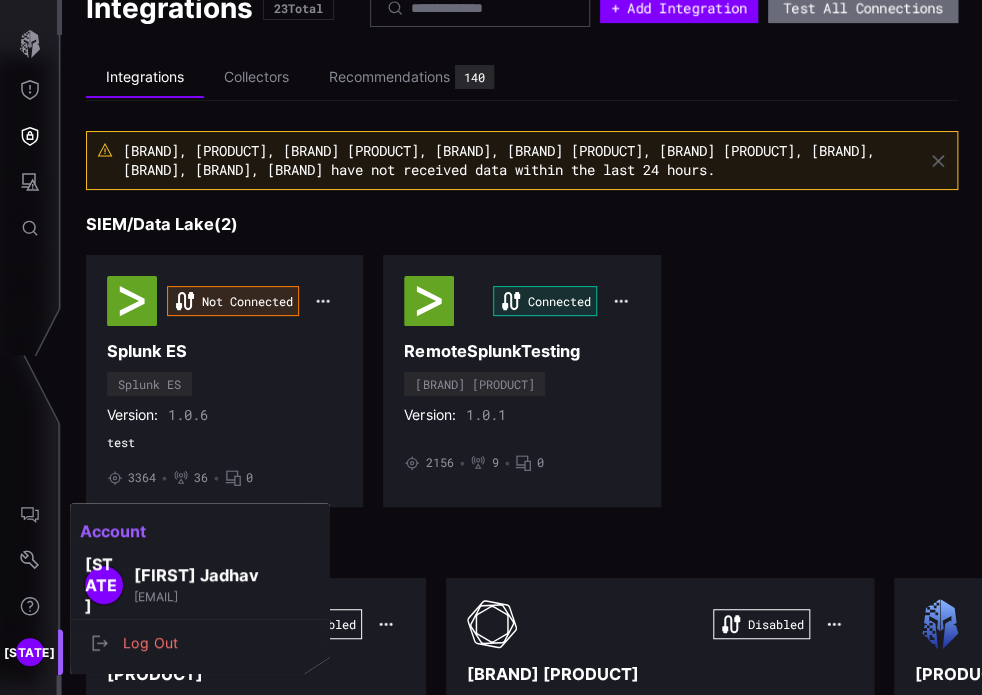 click at bounding box center [491, 347] 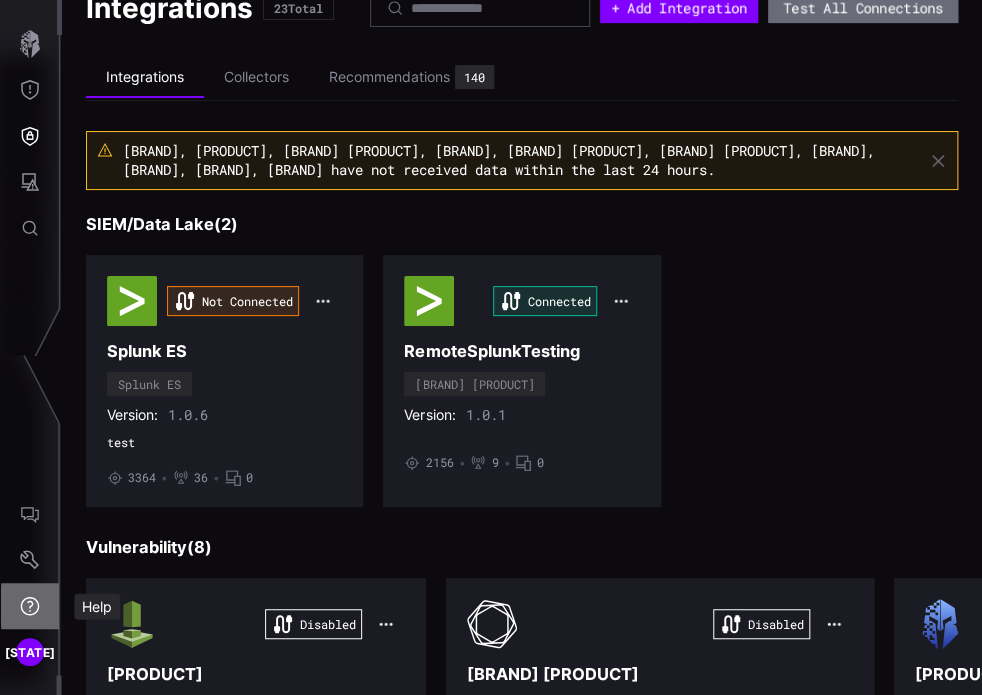 click 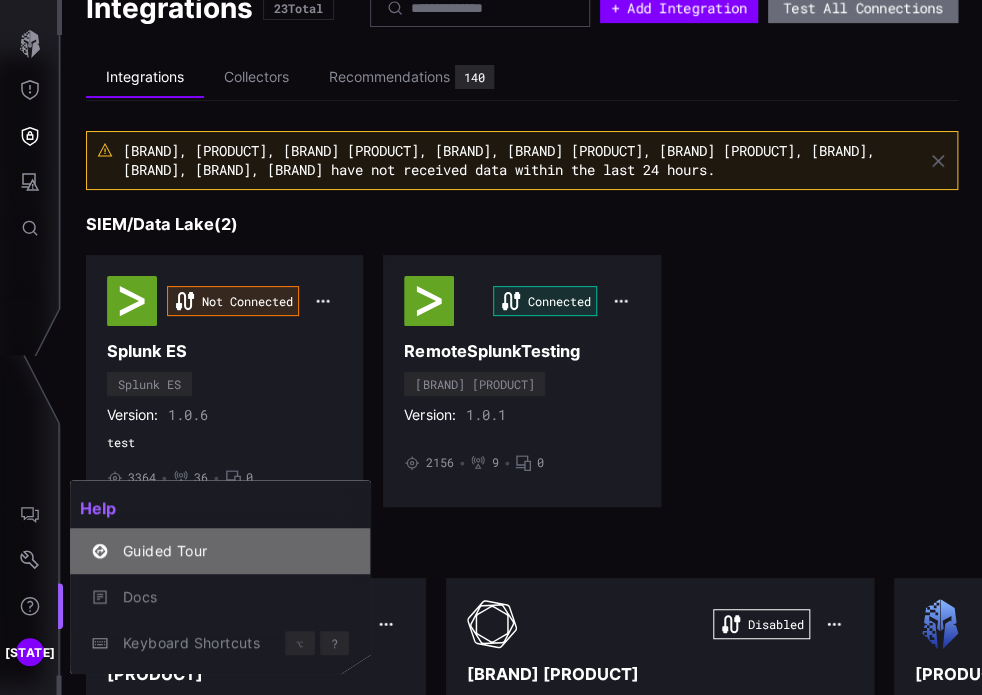 click on "Guided Tour" at bounding box center (231, 551) 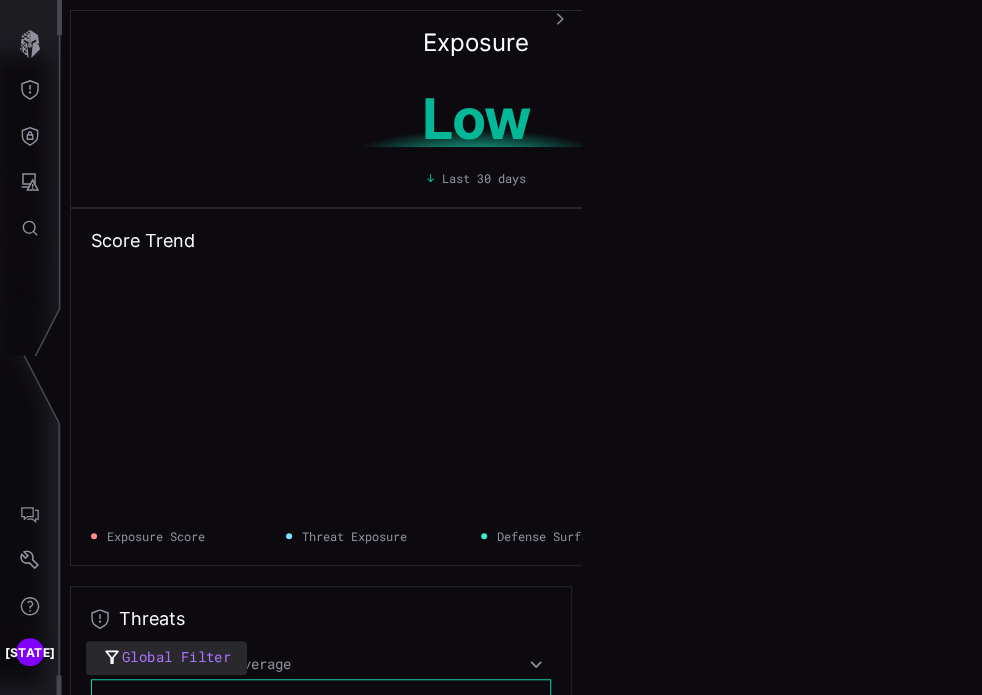 scroll, scrollTop: 0, scrollLeft: 0, axis: both 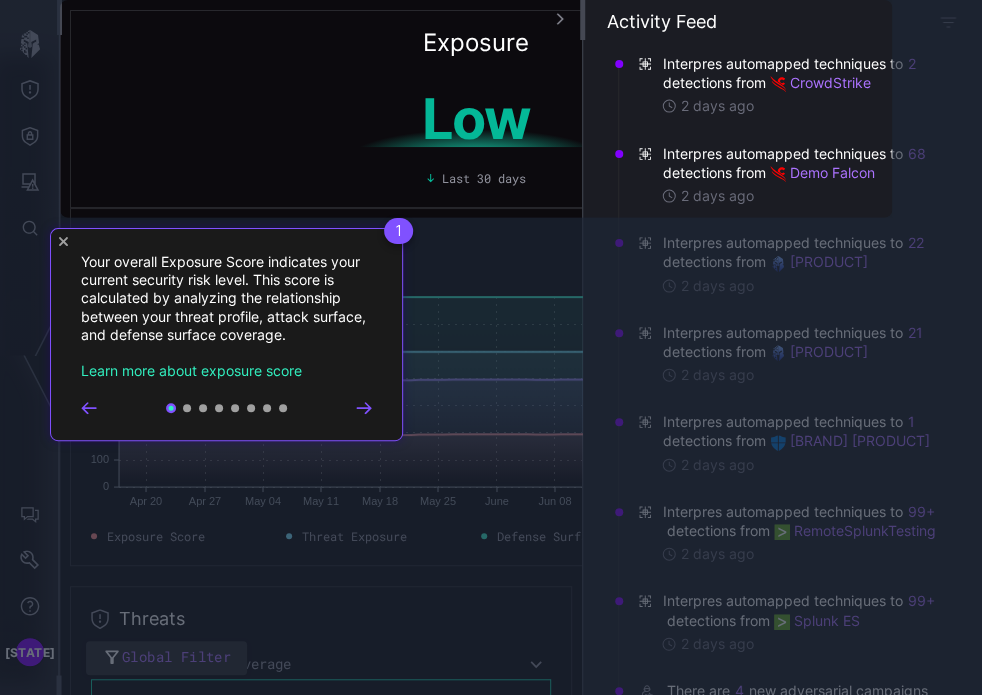 click on "1 Your overall Exposure Score indicates your current security risk level. This score is calculated by analyzing the relationship between your threat profile, attack surface, and defense surface coverage. Learn more about exposure score" at bounding box center [226, 334] 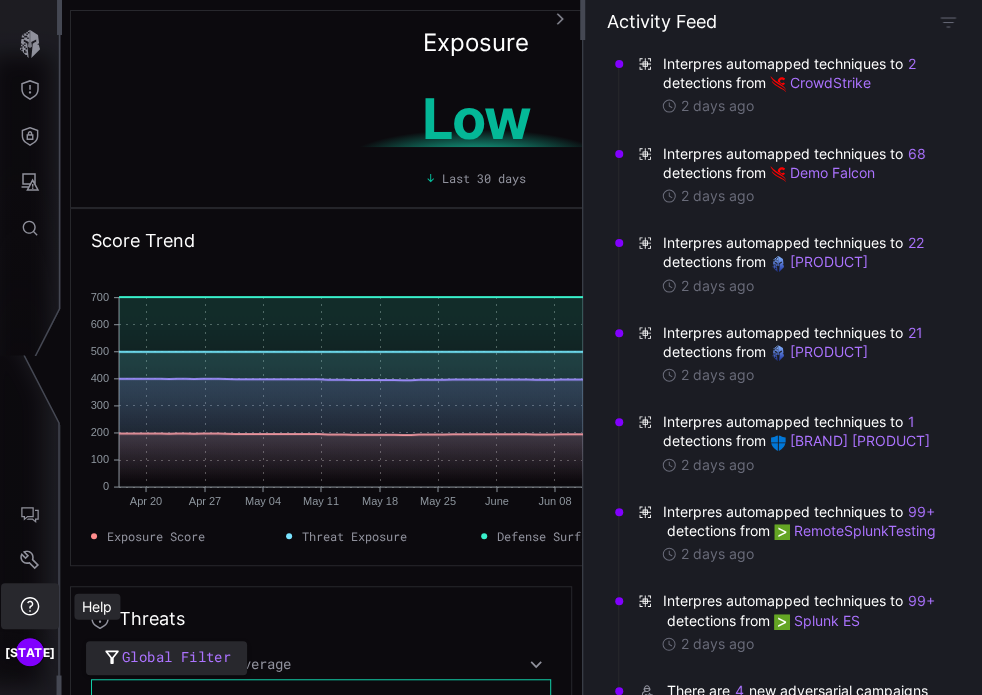 click 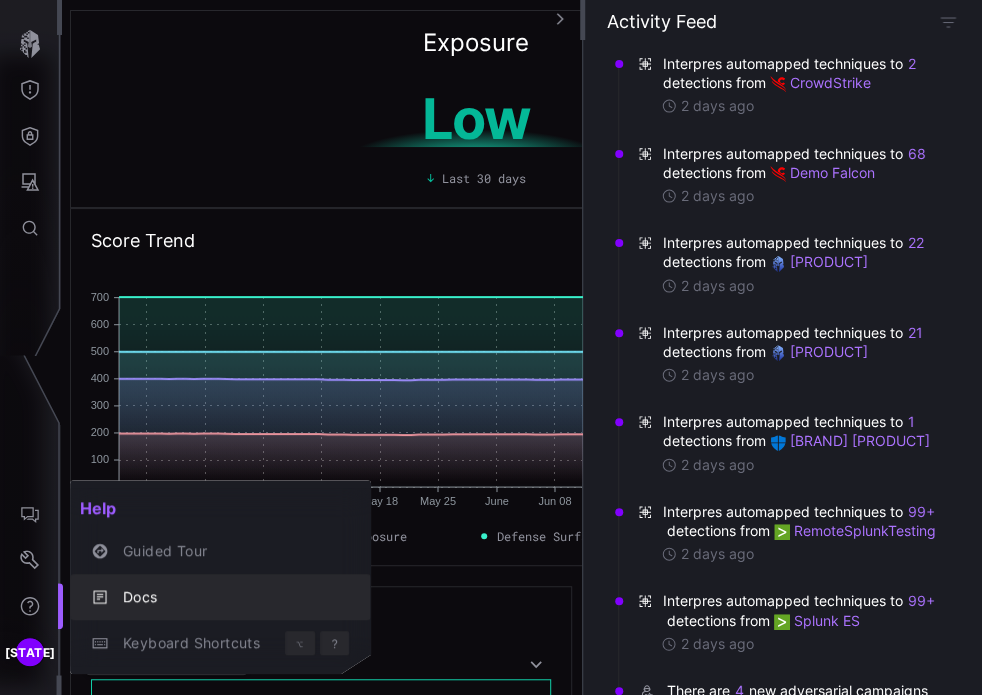 click on "Docs" at bounding box center [231, 597] 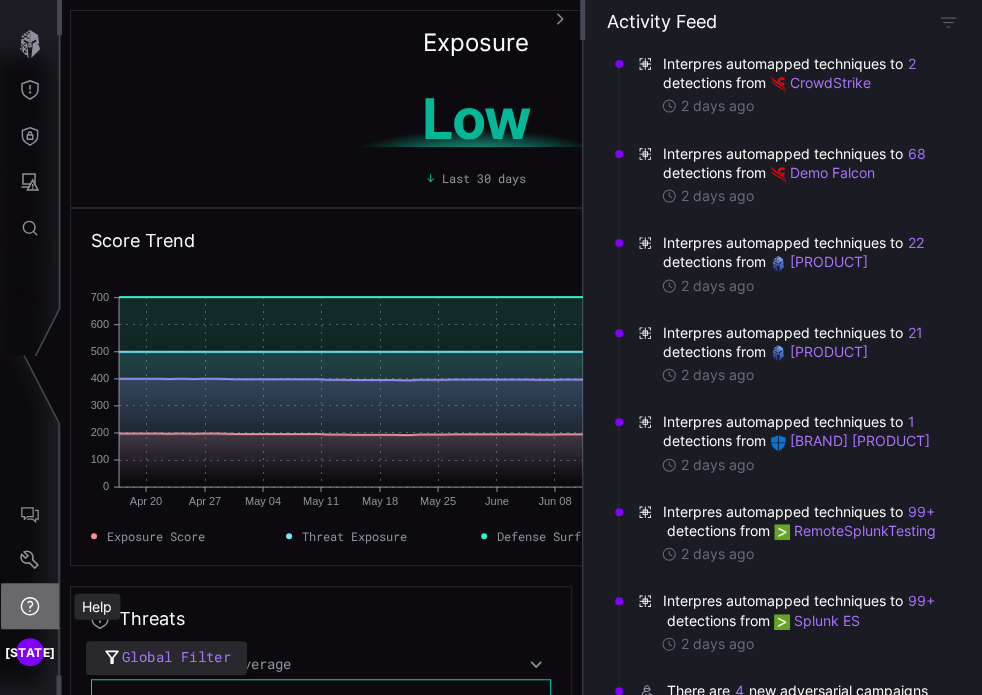 click 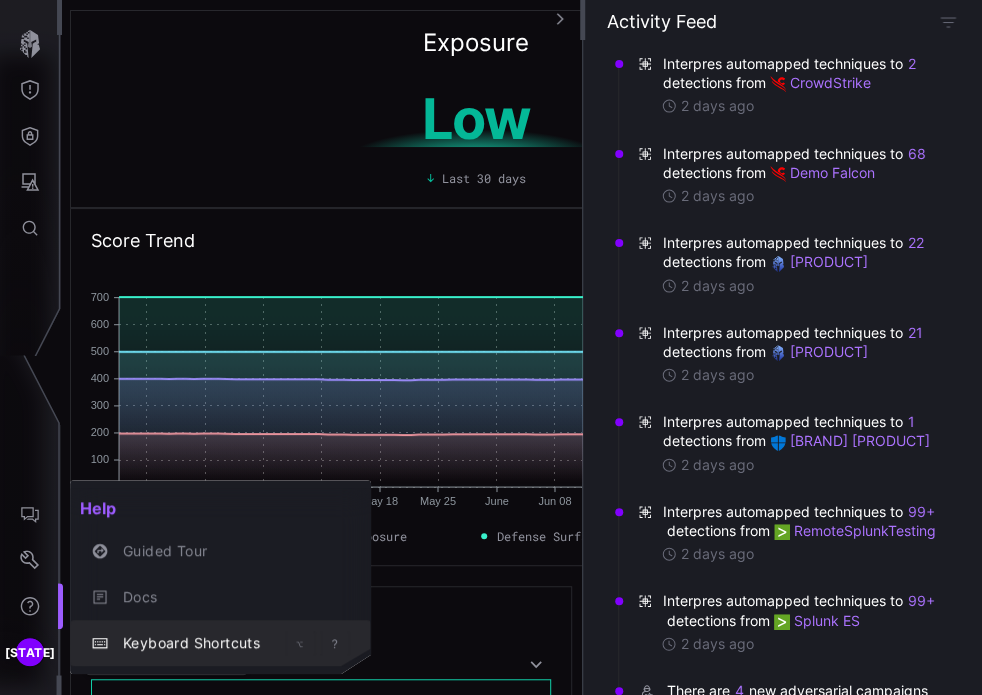 click on "Keyboard Shortcuts" at bounding box center (201, 642) 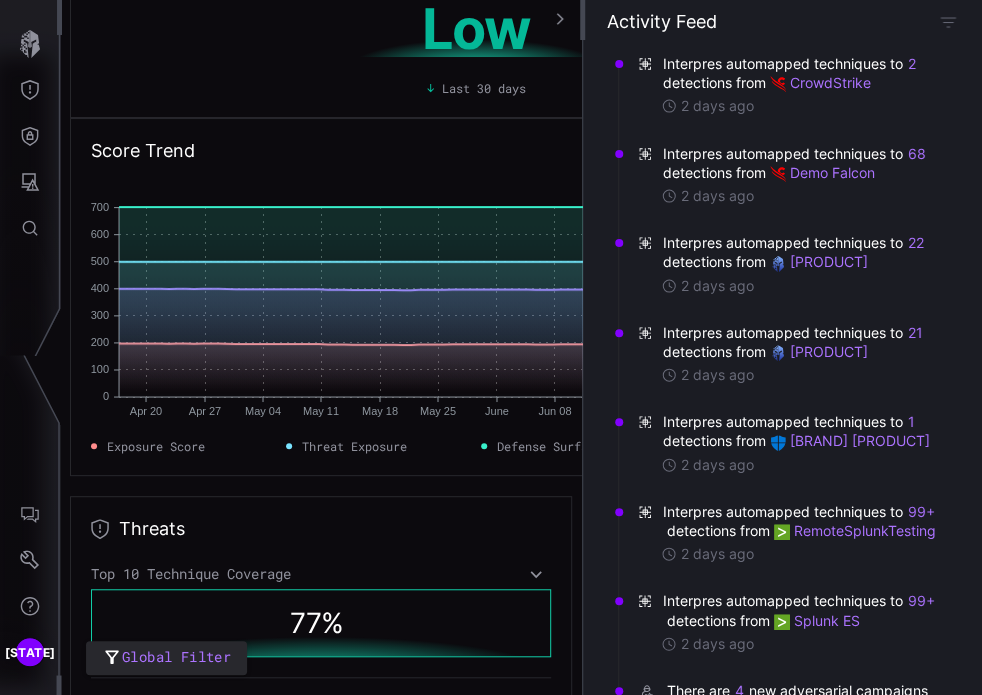 scroll, scrollTop: 91, scrollLeft: 0, axis: vertical 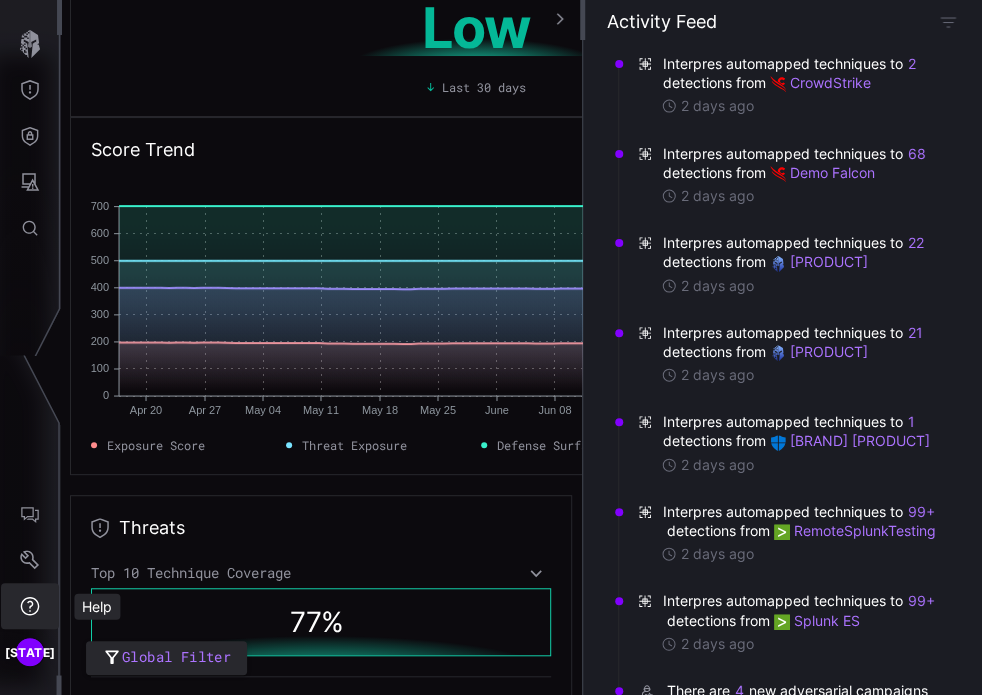 click 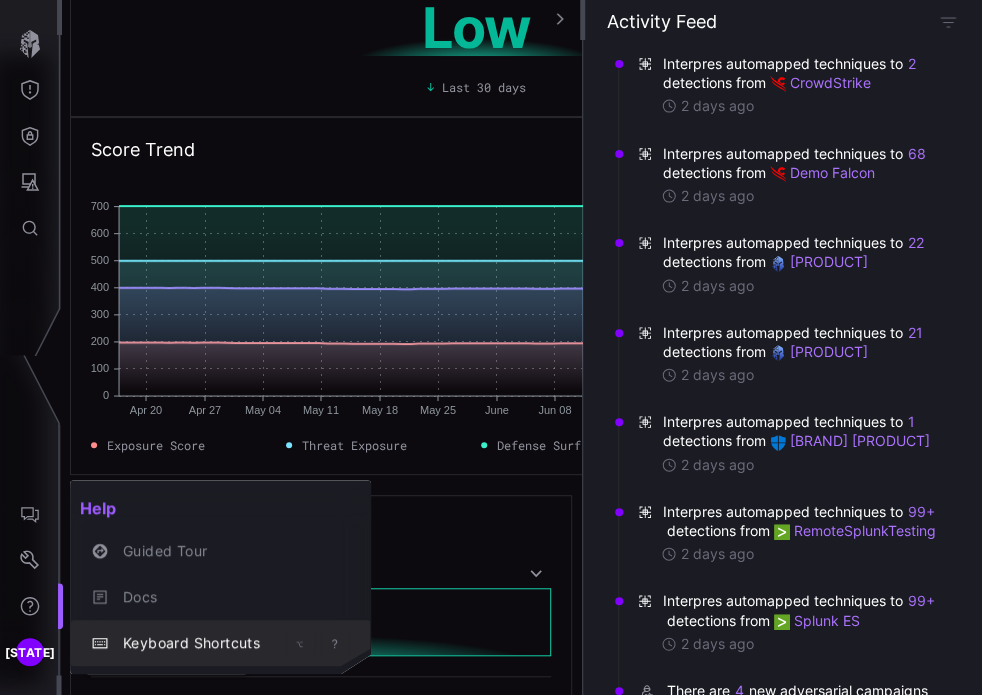 click on "Keyboard Shortcuts" at bounding box center (201, 642) 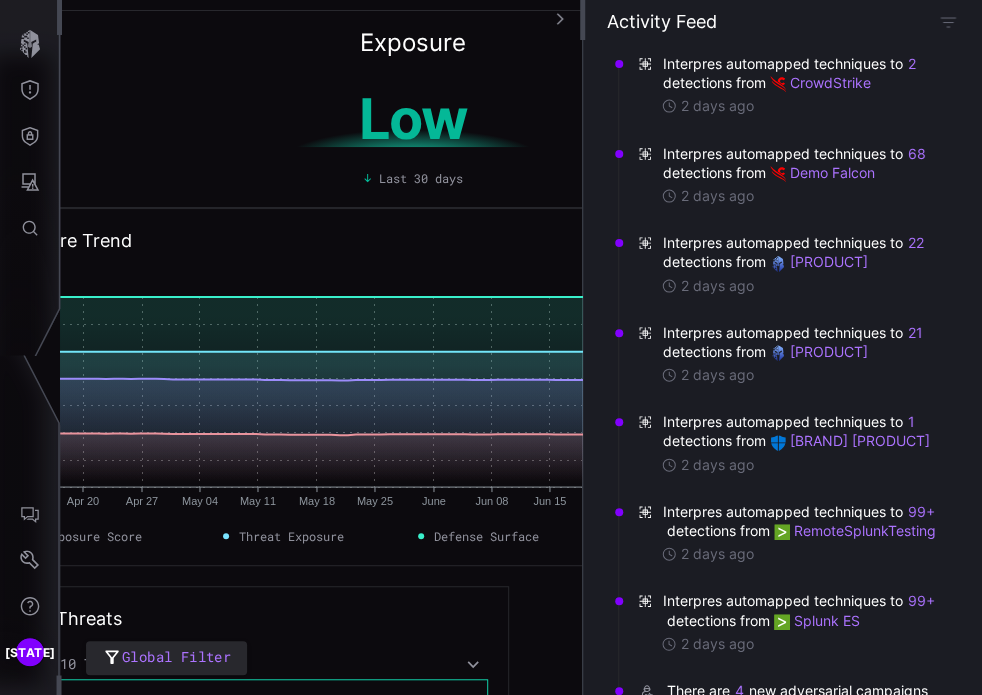 scroll, scrollTop: 0, scrollLeft: 0, axis: both 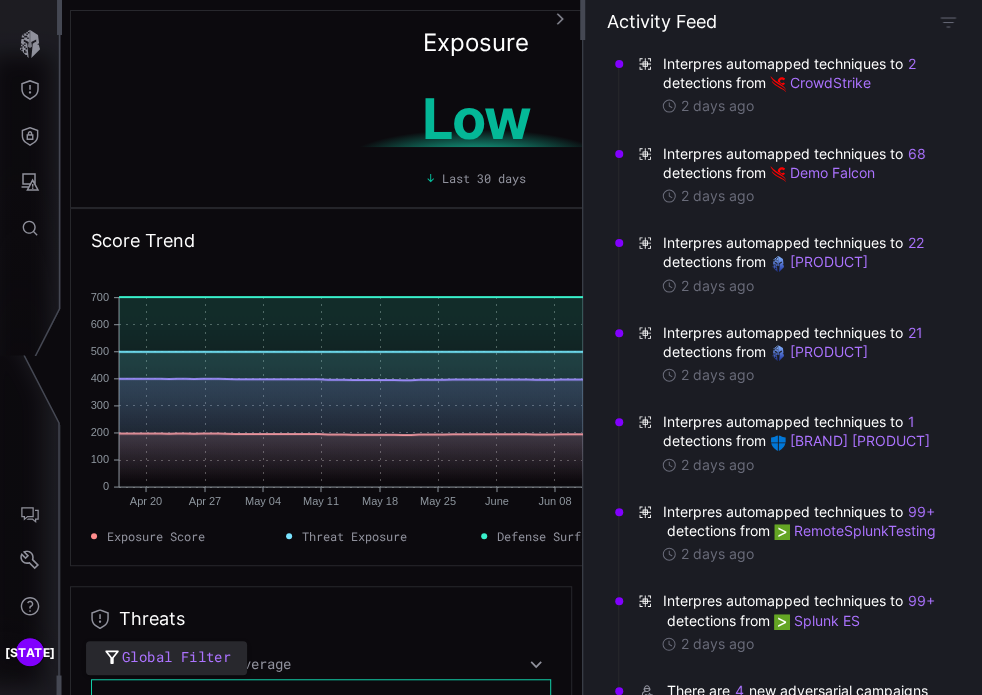 type 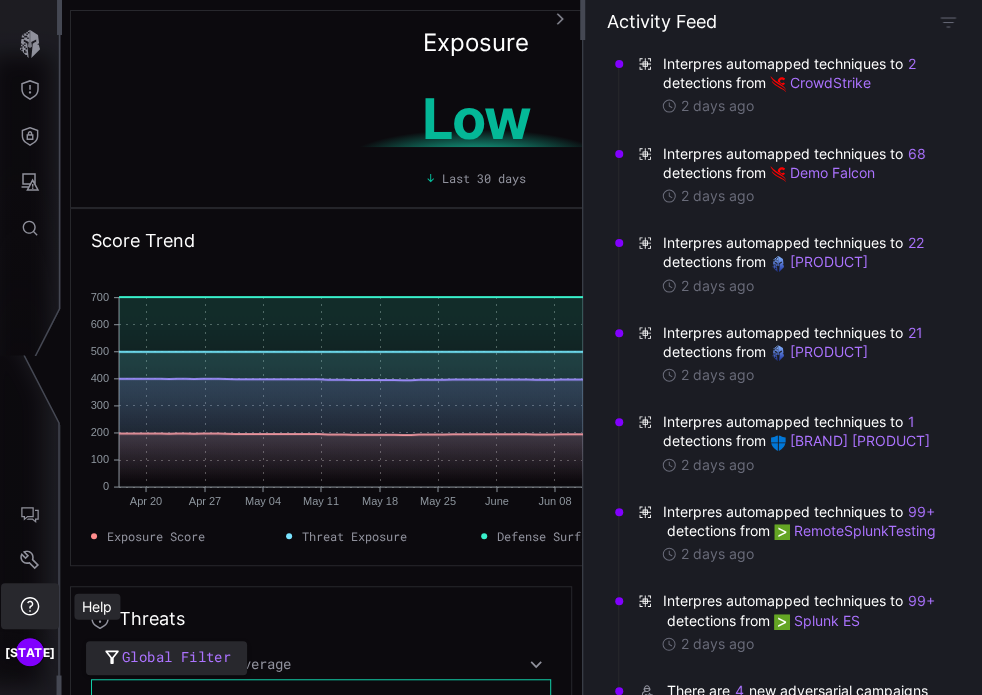 click at bounding box center (30, 606) 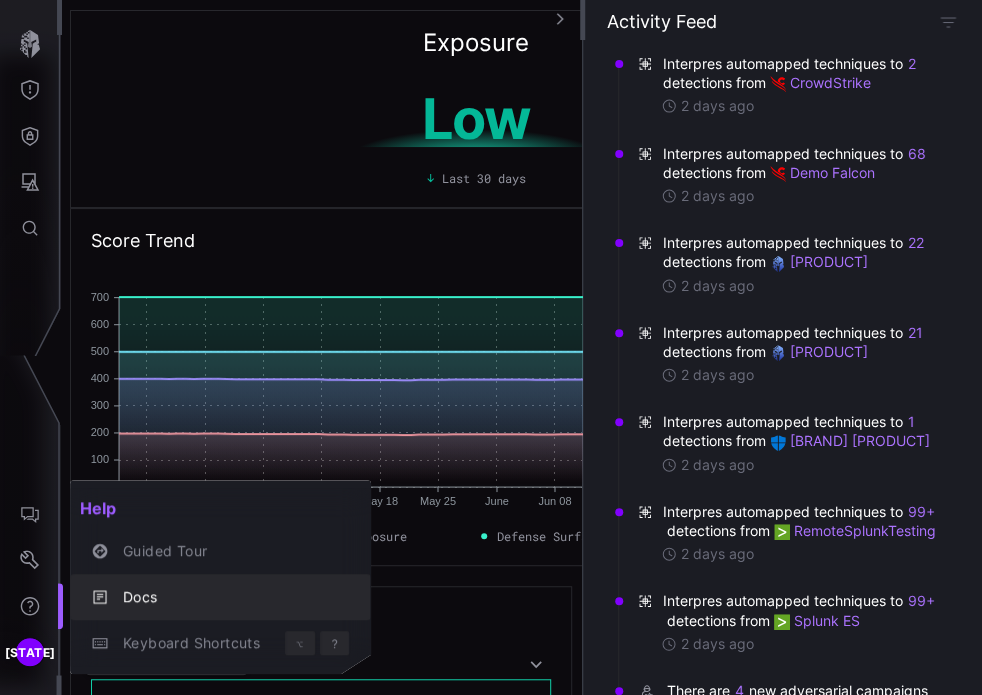 click on "Docs" at bounding box center [231, 597] 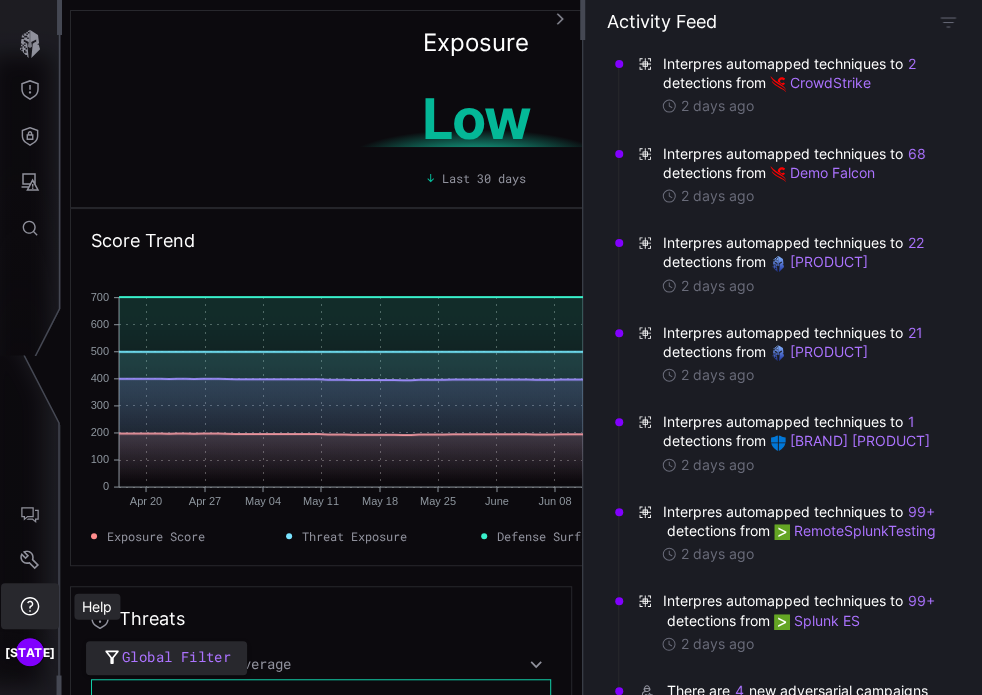 click 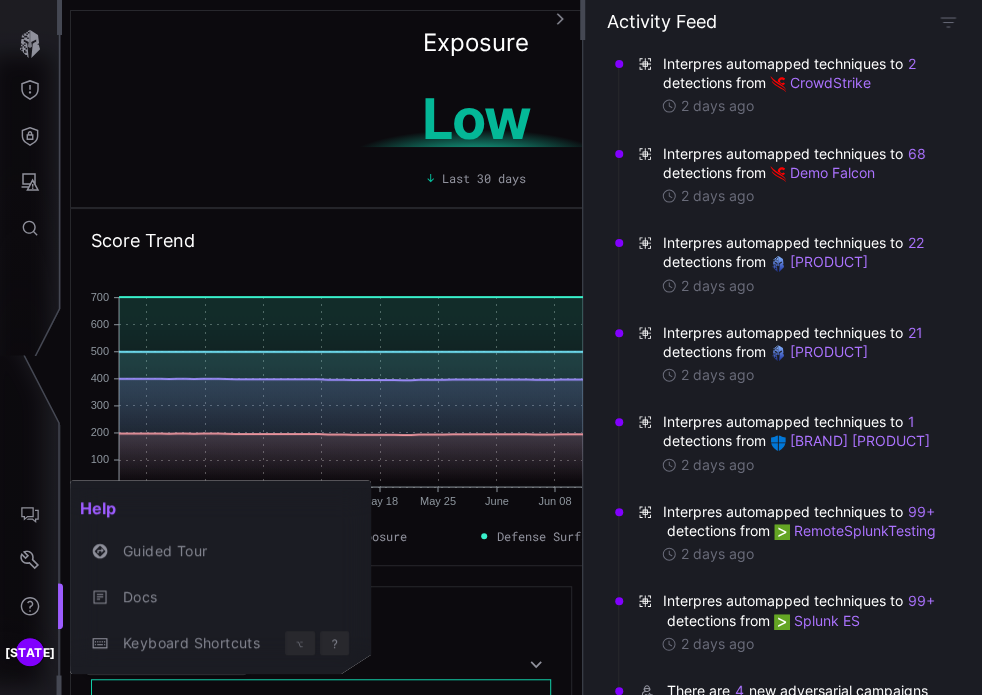 click at bounding box center (491, 347) 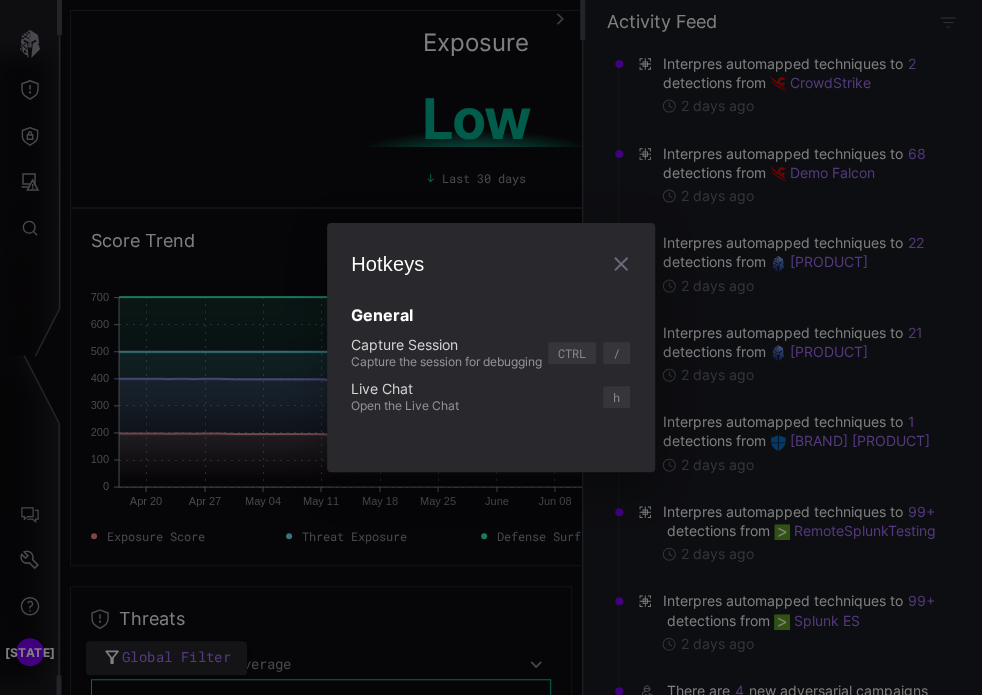 click 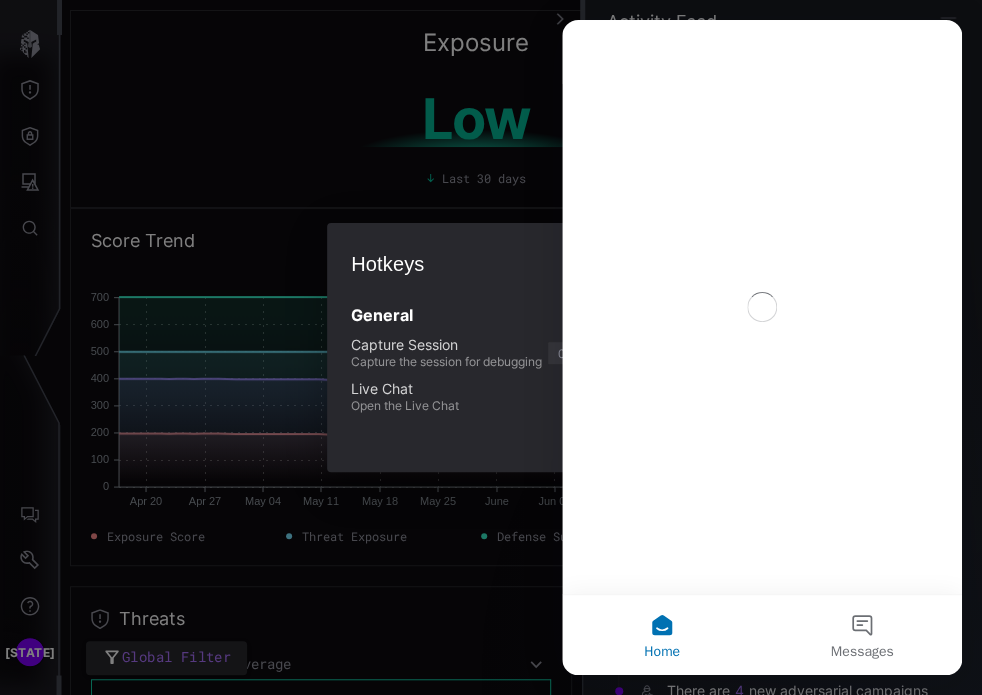scroll, scrollTop: 0, scrollLeft: 0, axis: both 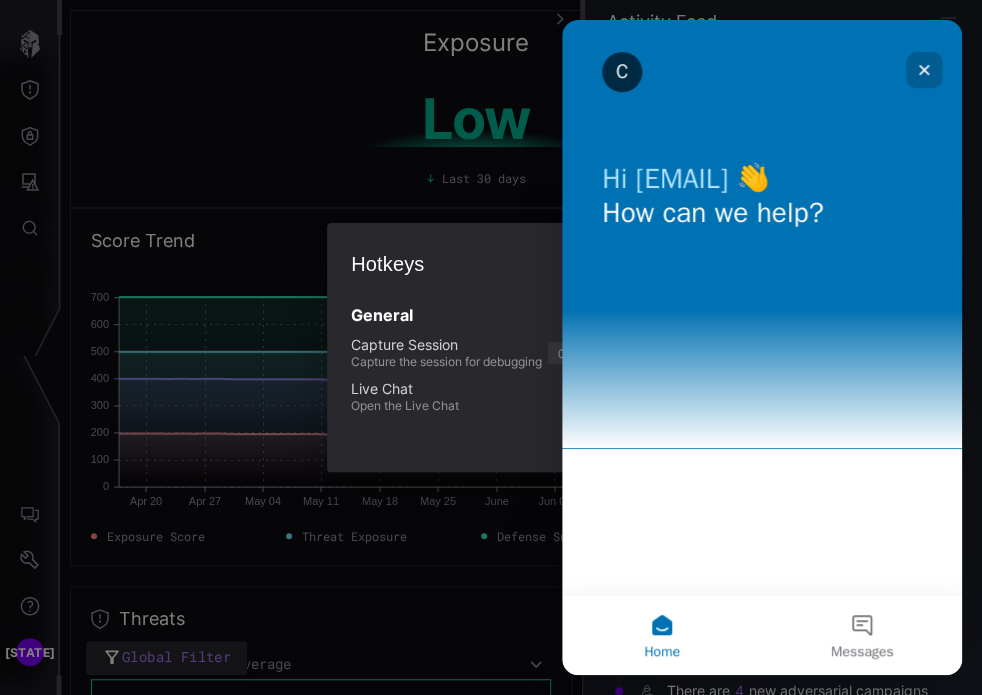 click 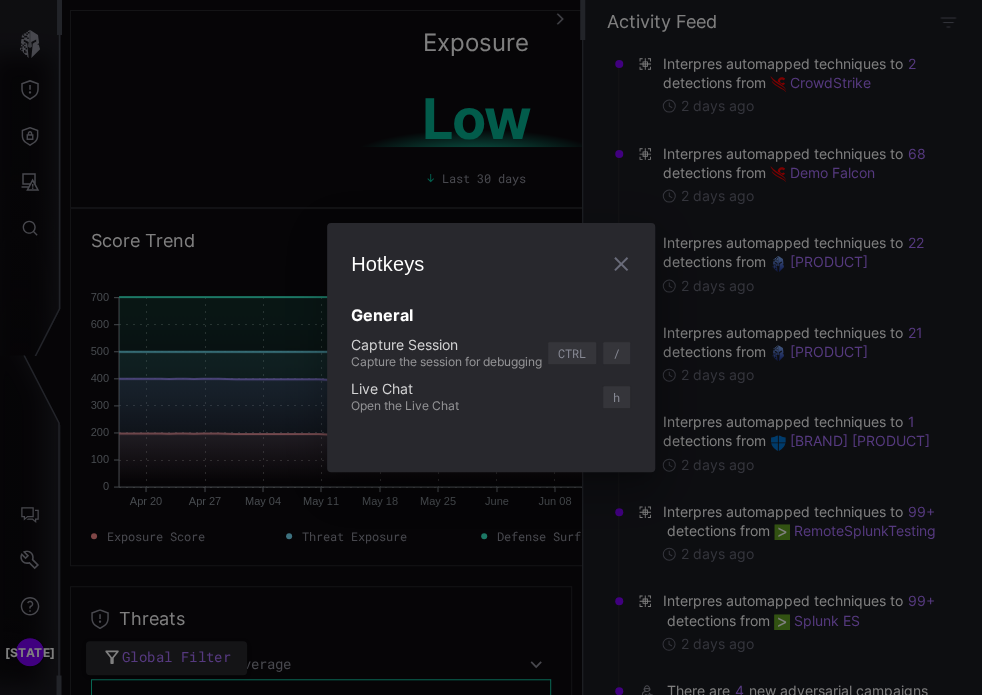 scroll, scrollTop: 0, scrollLeft: 0, axis: both 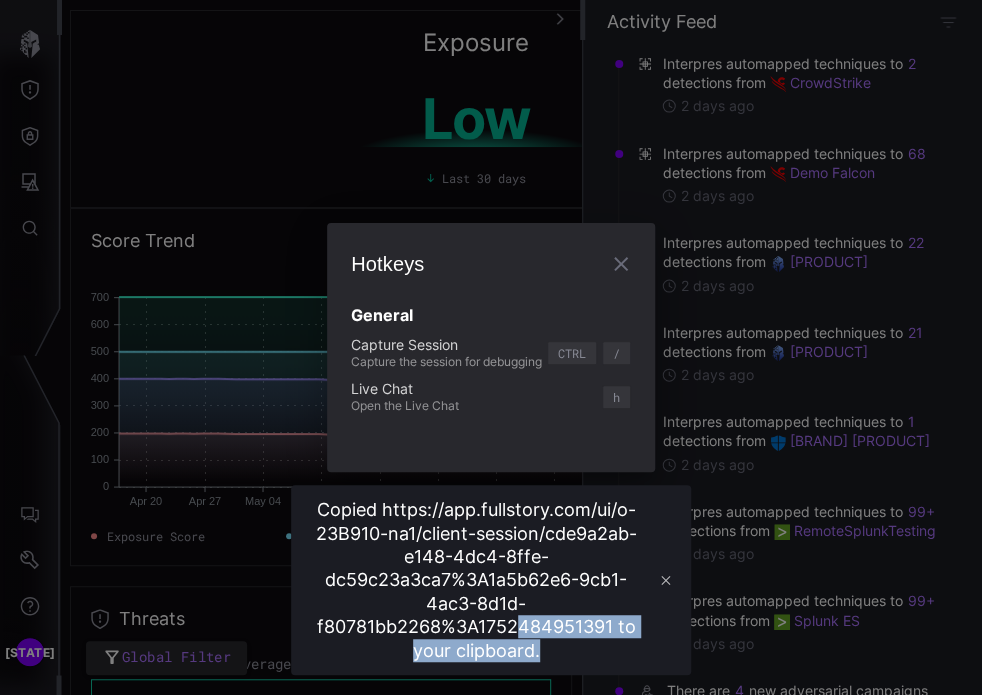 drag, startPoint x: 540, startPoint y: 650, endPoint x: 344, endPoint y: 527, distance: 231.39792 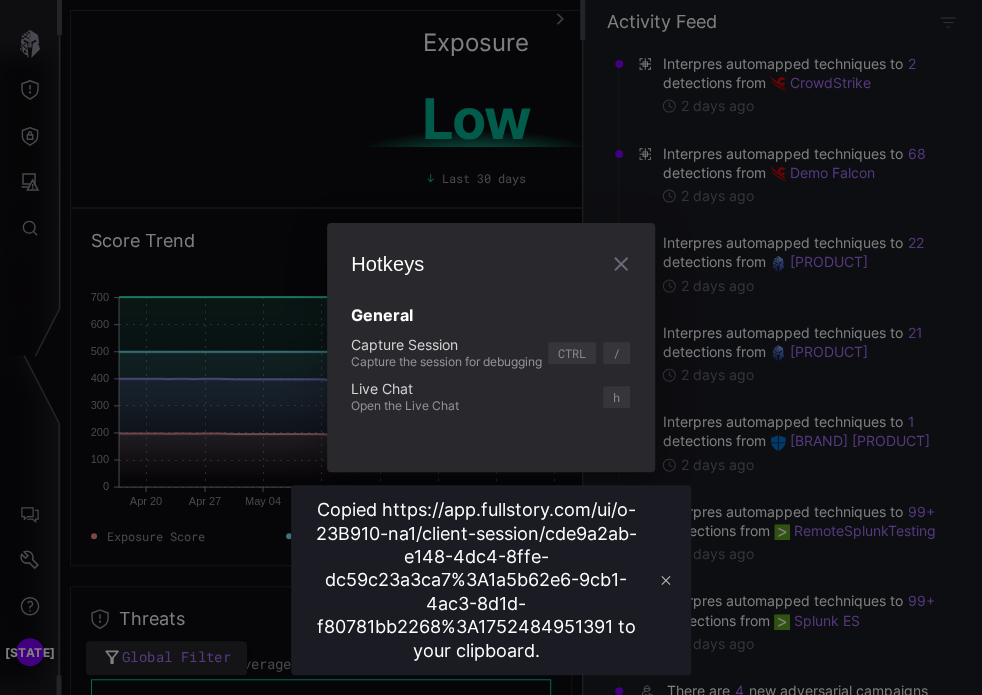 click on "Copied https://app.fullstory.com/ui/o-23B910-na1/client-session/cde9a2ab-e148-4dc4-8ffe-dc59c23a3ca7%3A1a5b62e6-9cb1-4ac3-8d1d-f80781bb2268%3A1752484951391 to your clipboard." at bounding box center (476, 580) 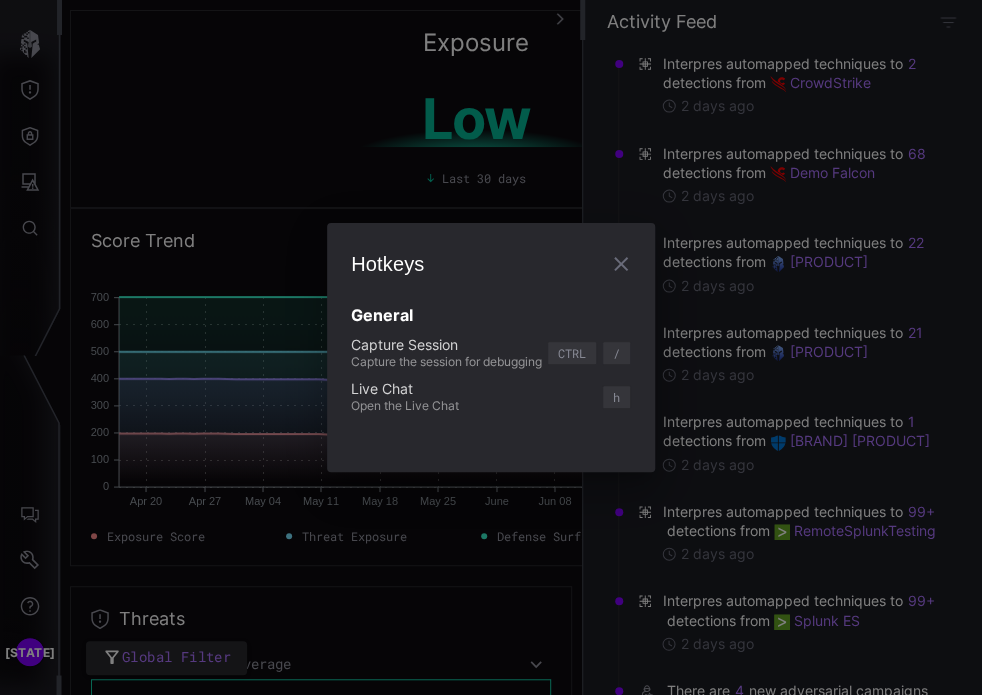 click 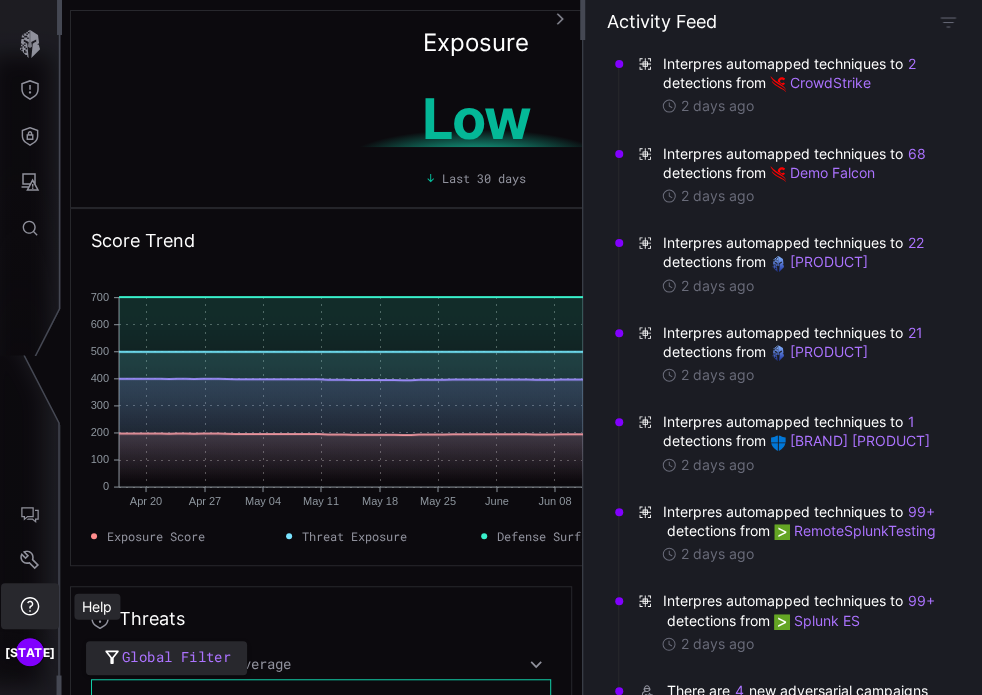 click 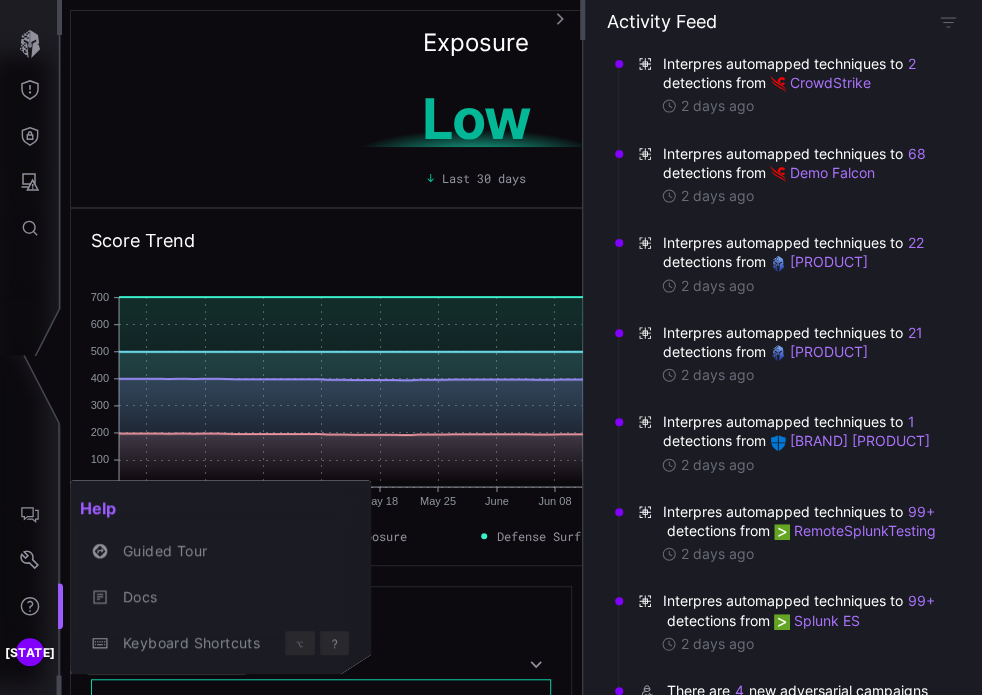 click at bounding box center [491, 347] 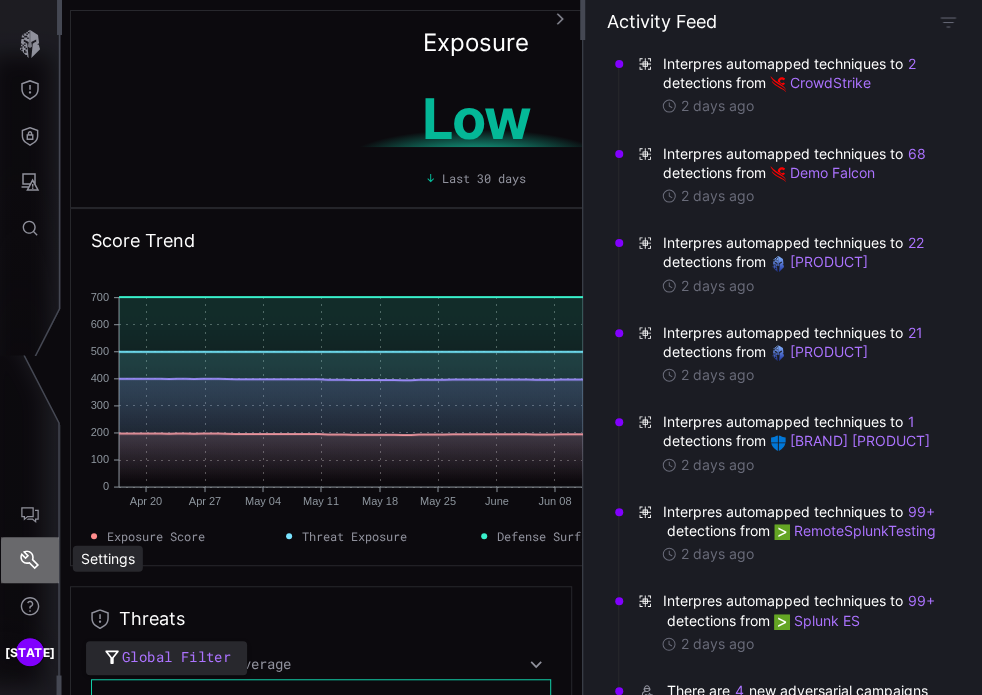 click 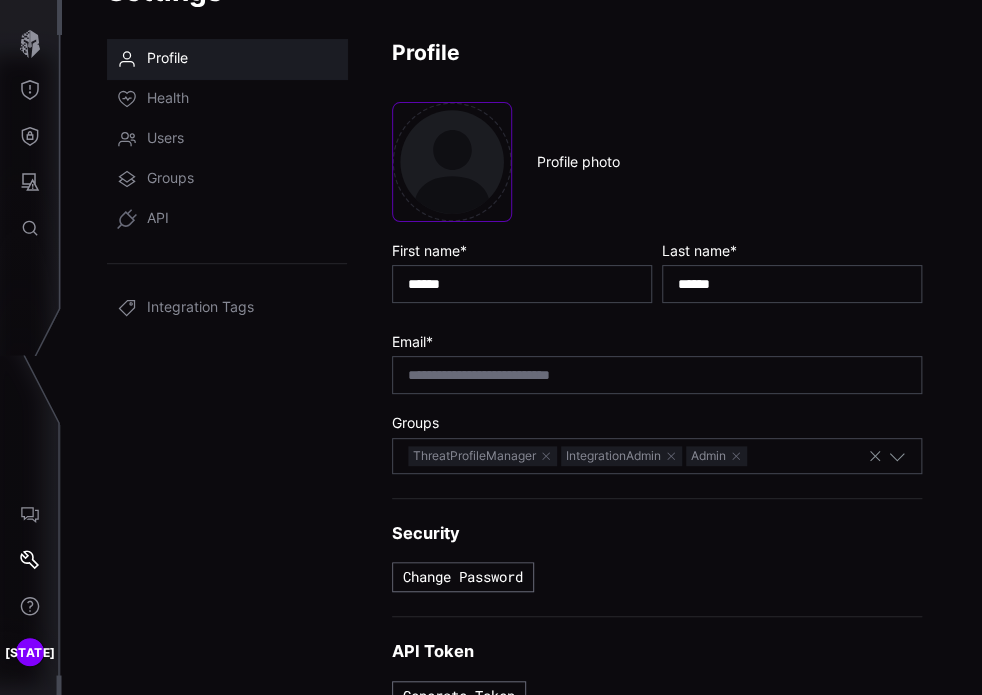 scroll, scrollTop: 85, scrollLeft: 0, axis: vertical 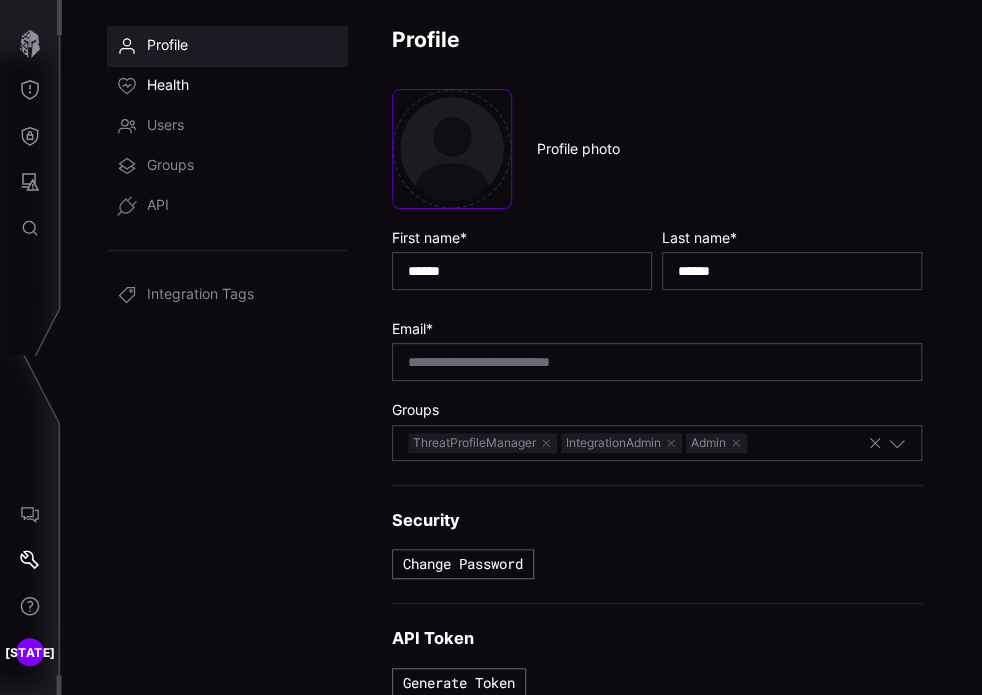 click on "Health" at bounding box center [168, 86] 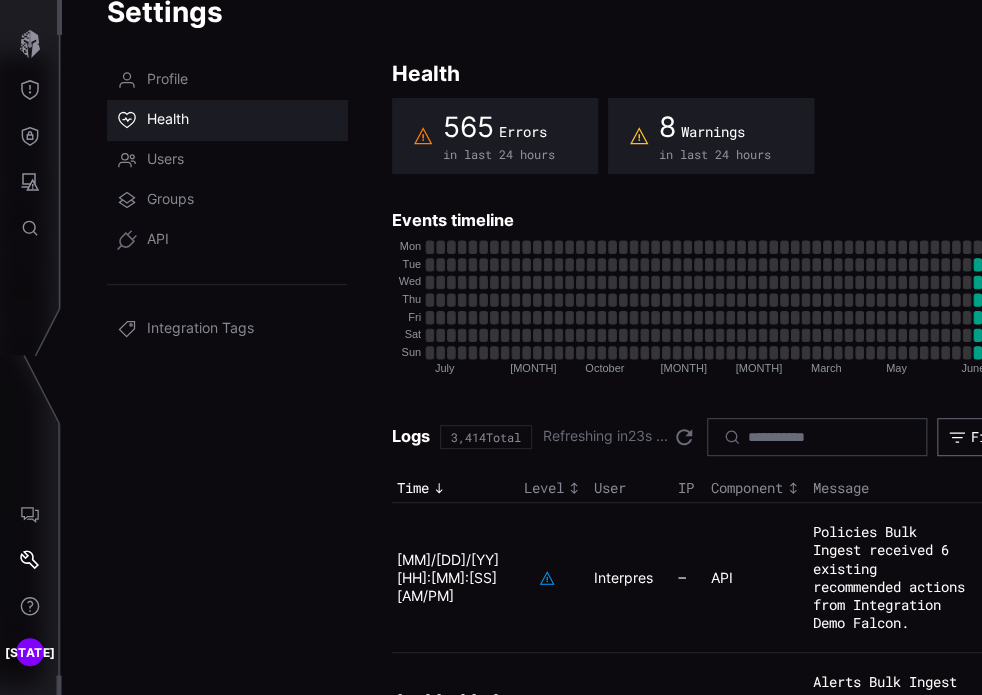 scroll, scrollTop: 0, scrollLeft: 0, axis: both 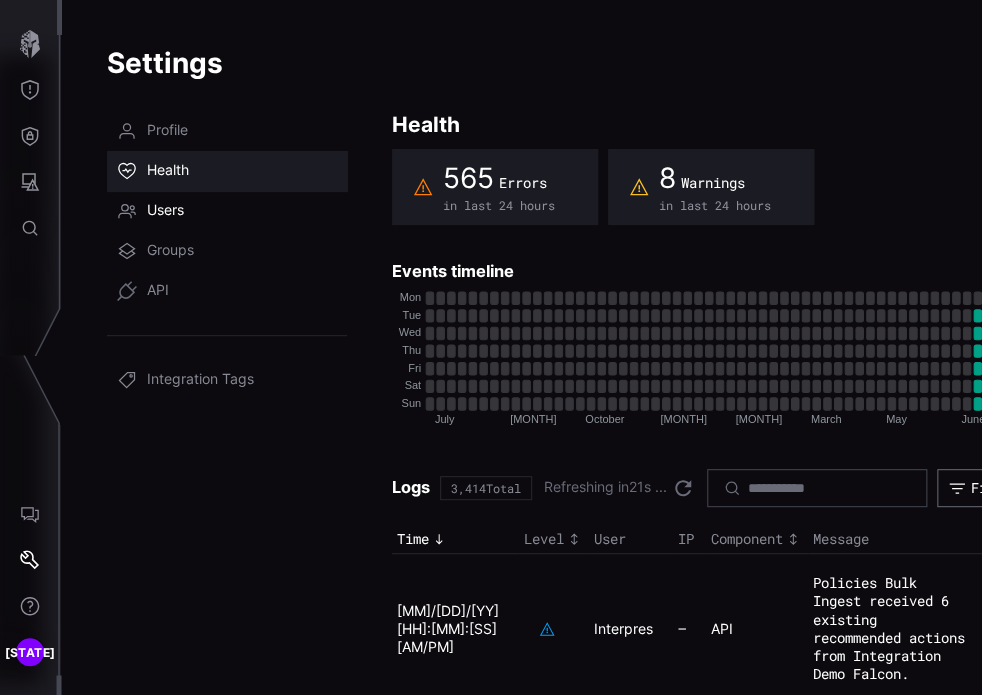 click on "Users" at bounding box center [165, 211] 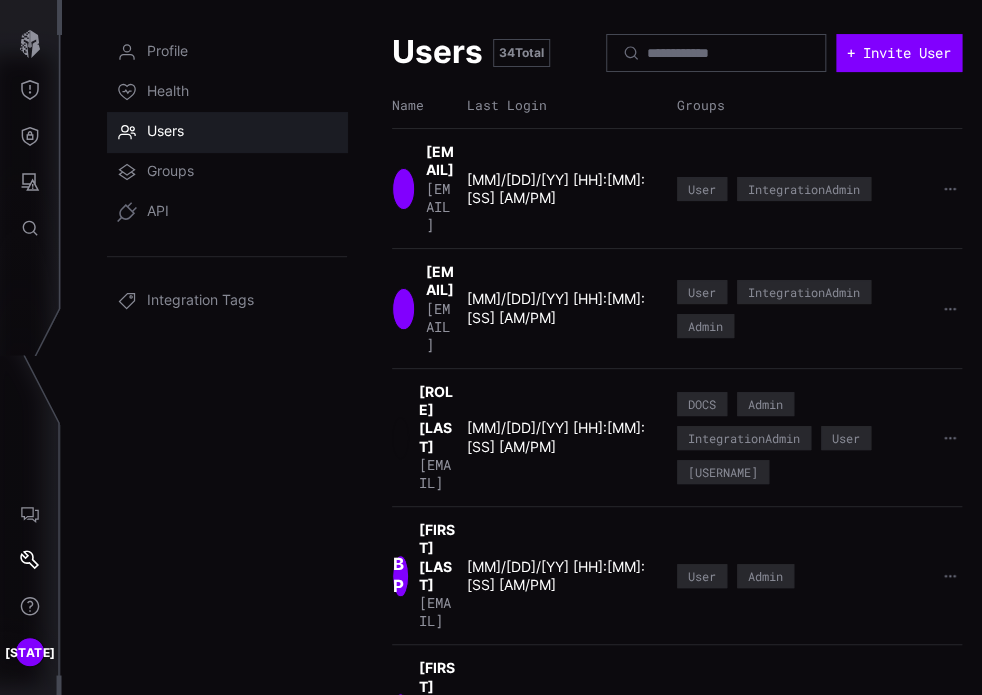 scroll, scrollTop: 0, scrollLeft: 0, axis: both 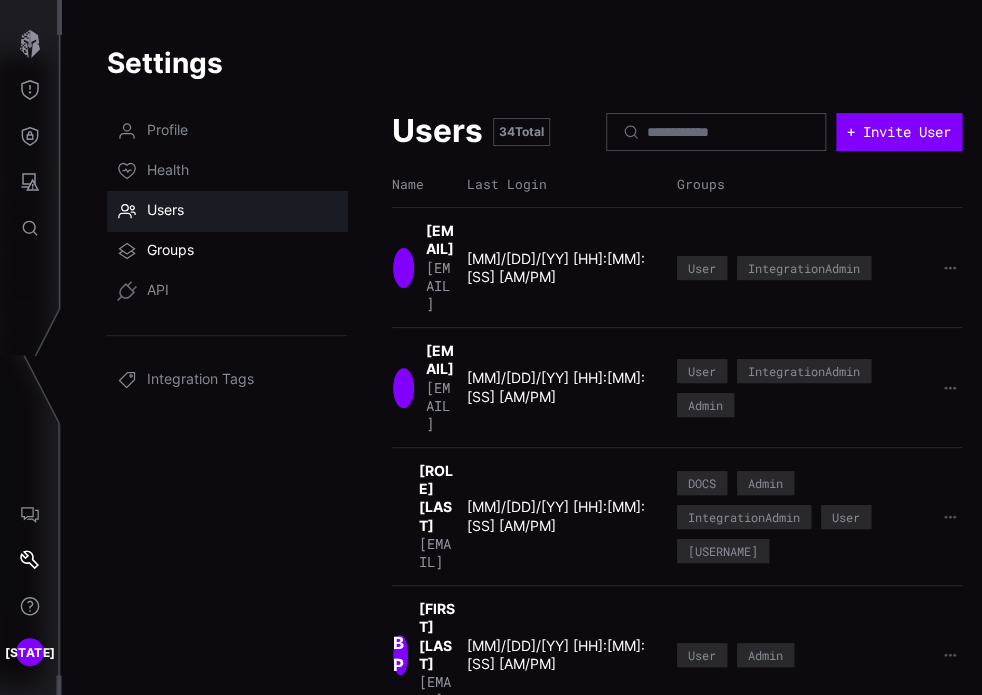 click on "Groups" at bounding box center (170, 251) 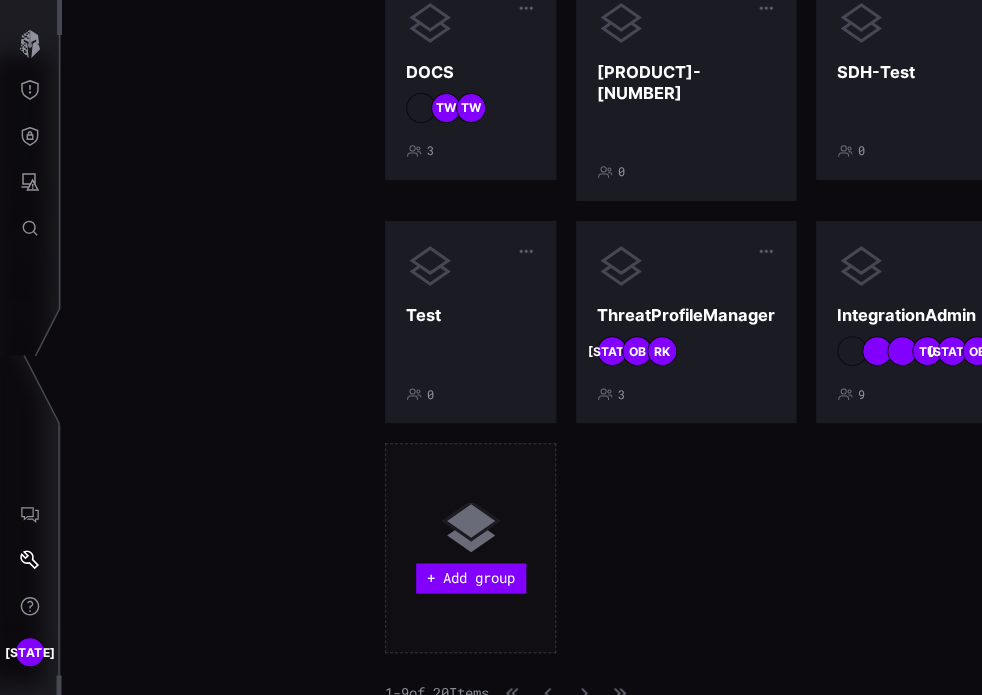 scroll, scrollTop: 0, scrollLeft: 7, axis: horizontal 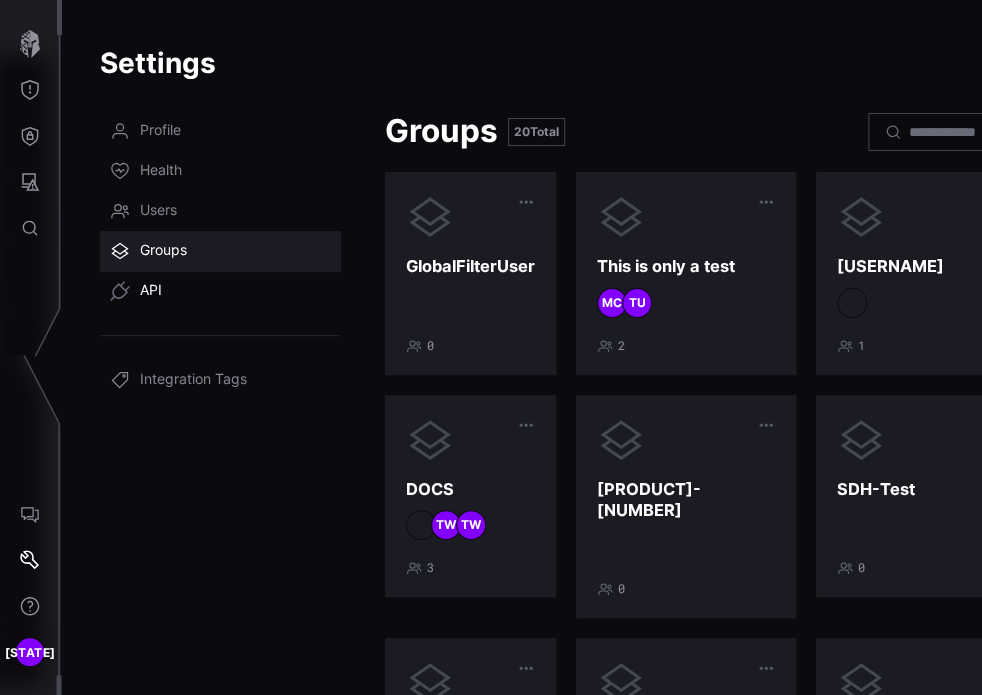 click on "API" at bounding box center (151, 291) 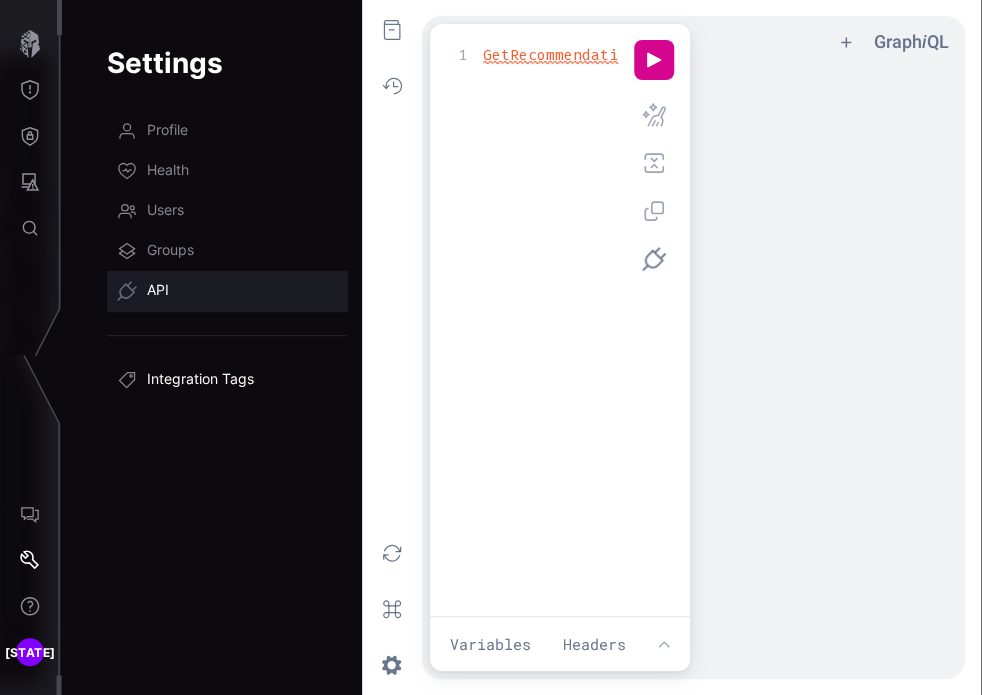 click on "Integration Tags" at bounding box center (200, 380) 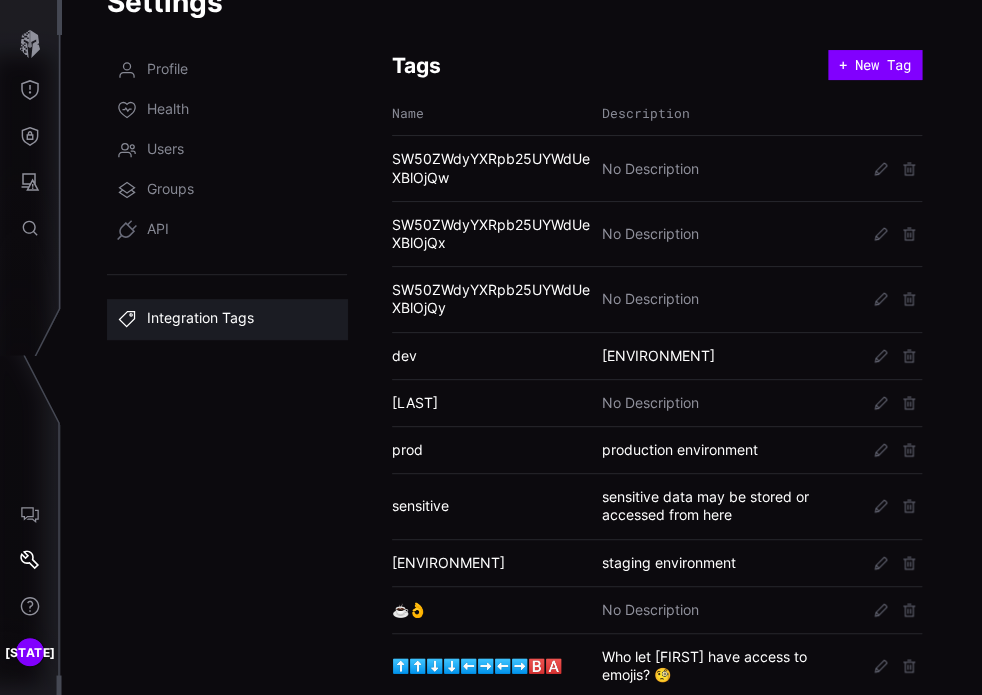 scroll, scrollTop: 0, scrollLeft: 0, axis: both 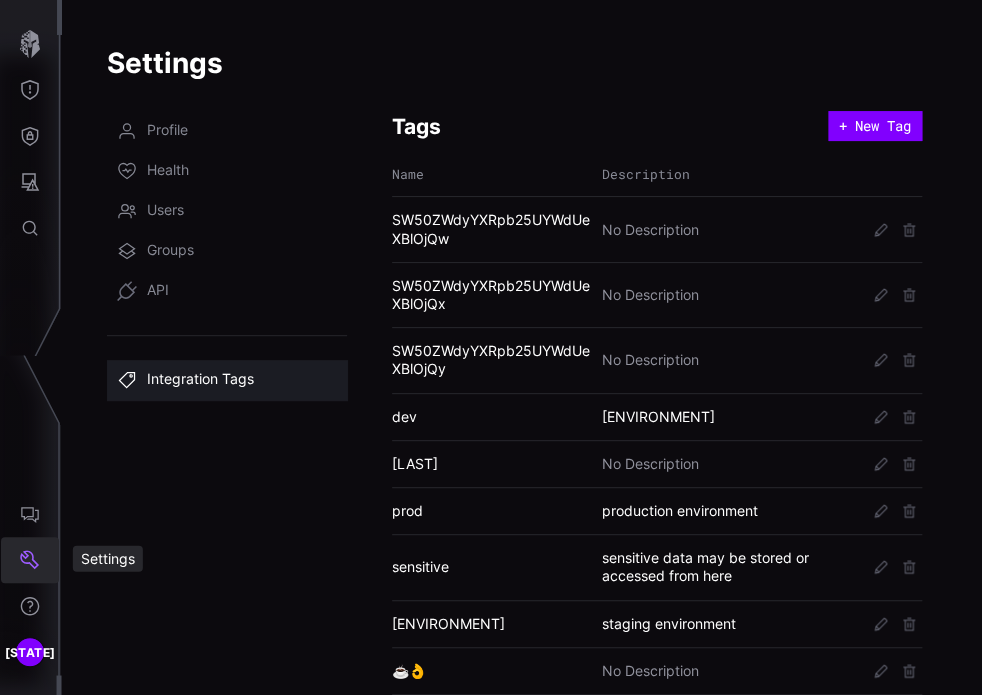 click 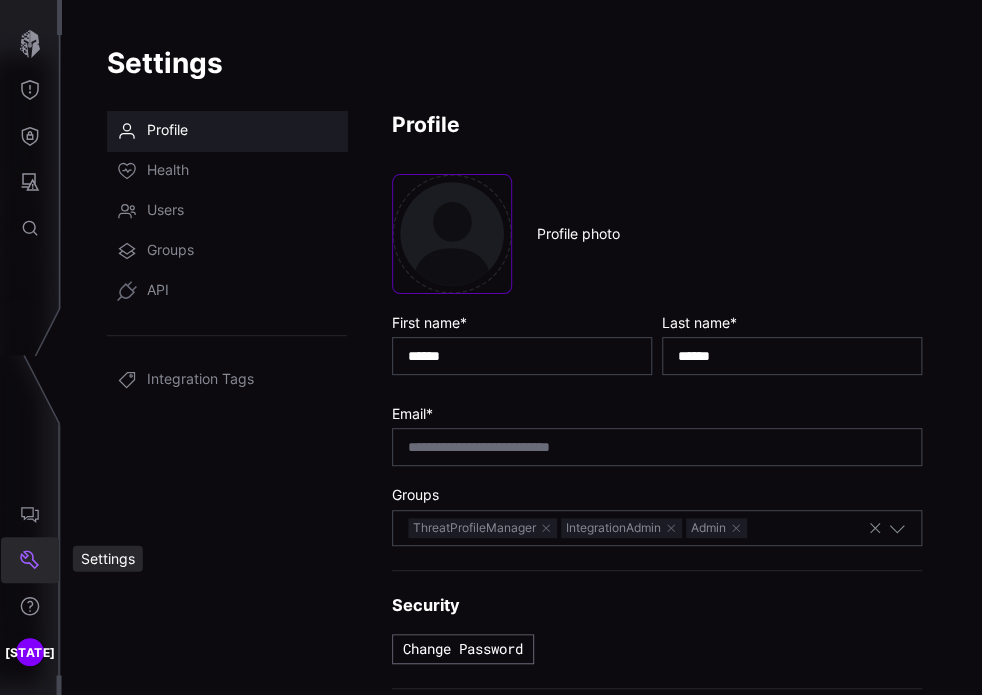 type 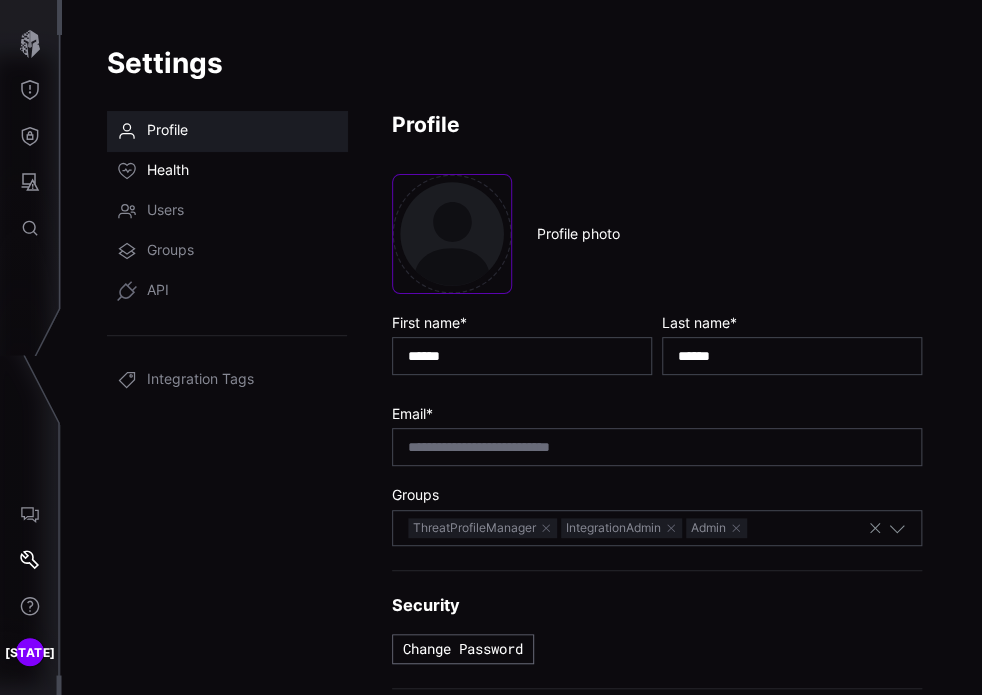 click on "Health" at bounding box center (168, 171) 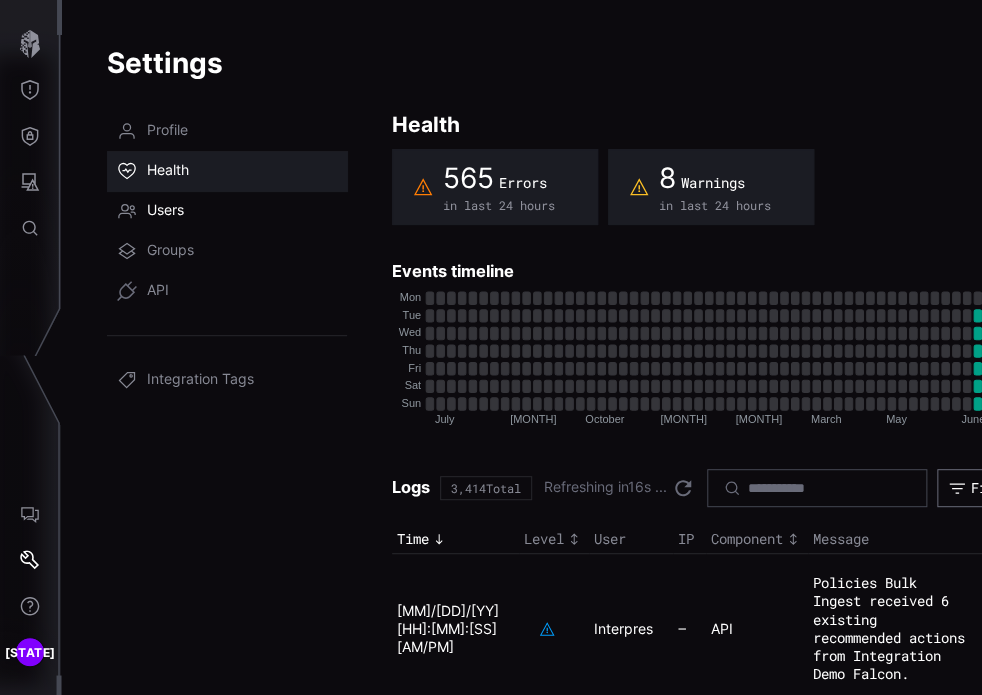 click on "Users" at bounding box center (165, 211) 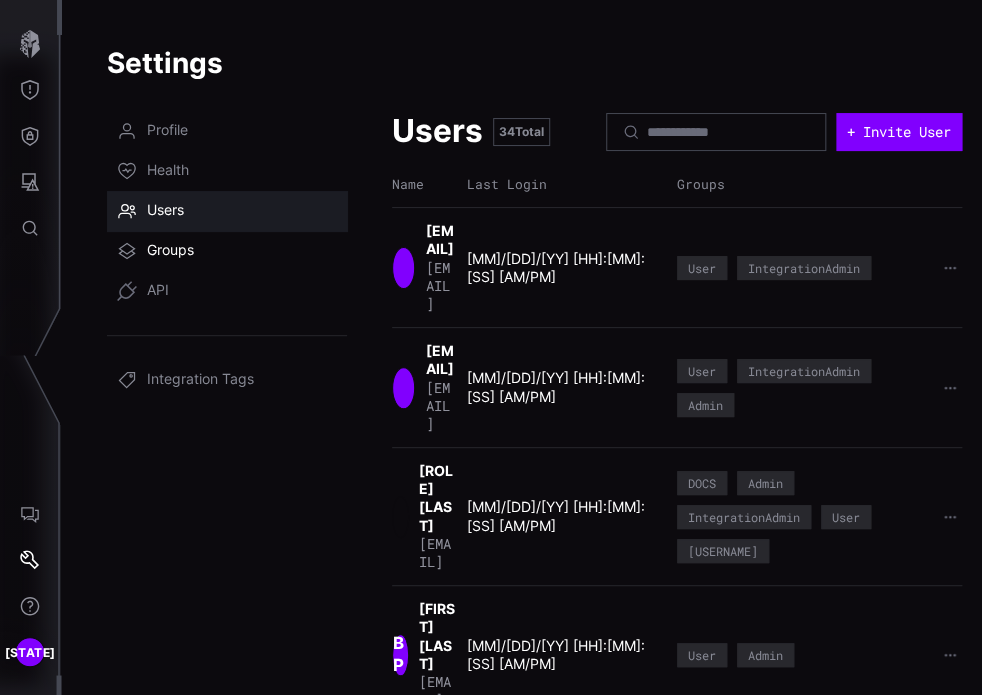 click on "Groups" at bounding box center (170, 251) 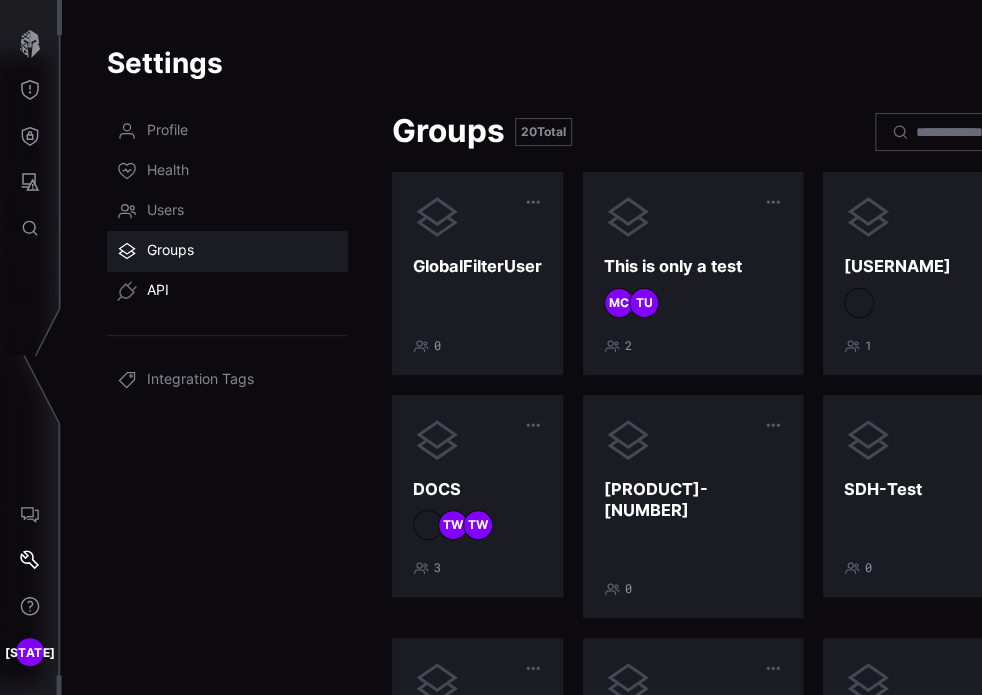click on "API" at bounding box center [158, 291] 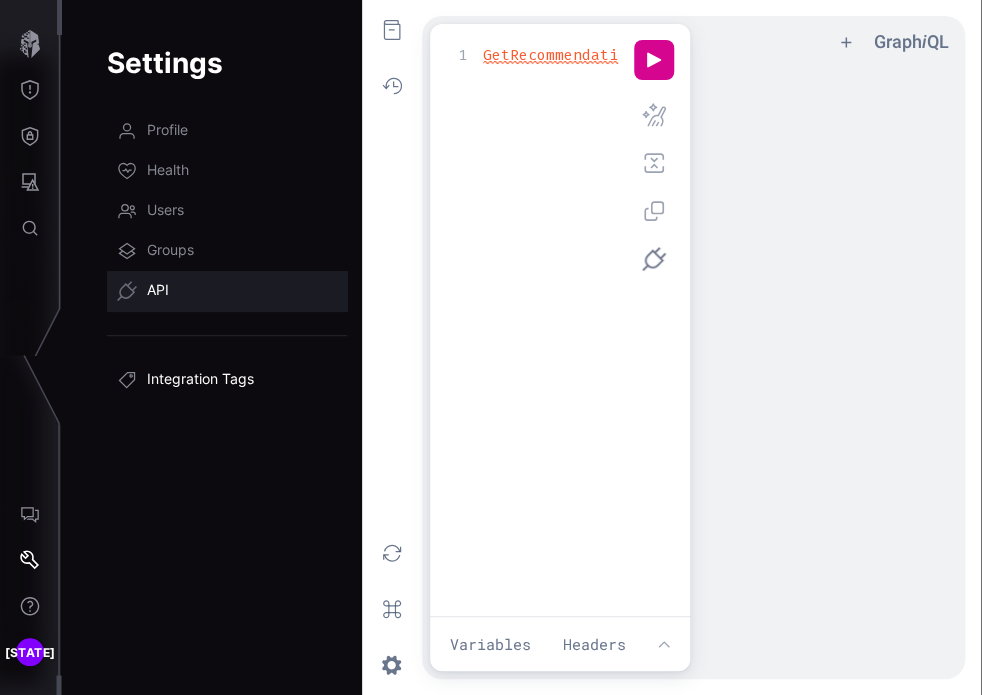 click on "Integration Tags" at bounding box center [200, 380] 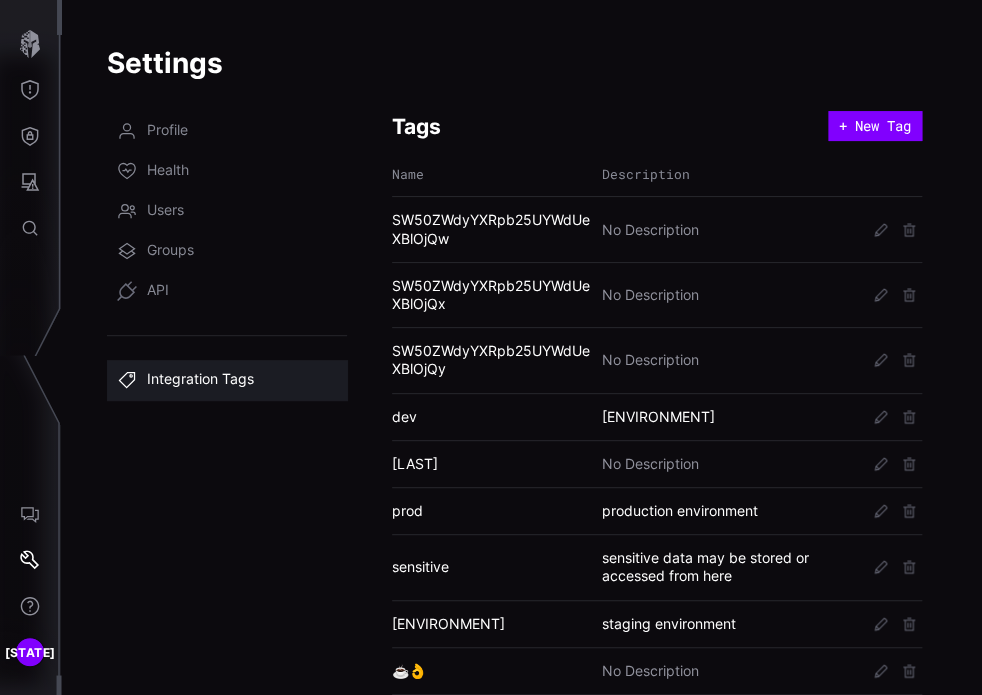 drag, startPoint x: 80, startPoint y: 3, endPoint x: 33, endPoint y: 45, distance: 63.03174 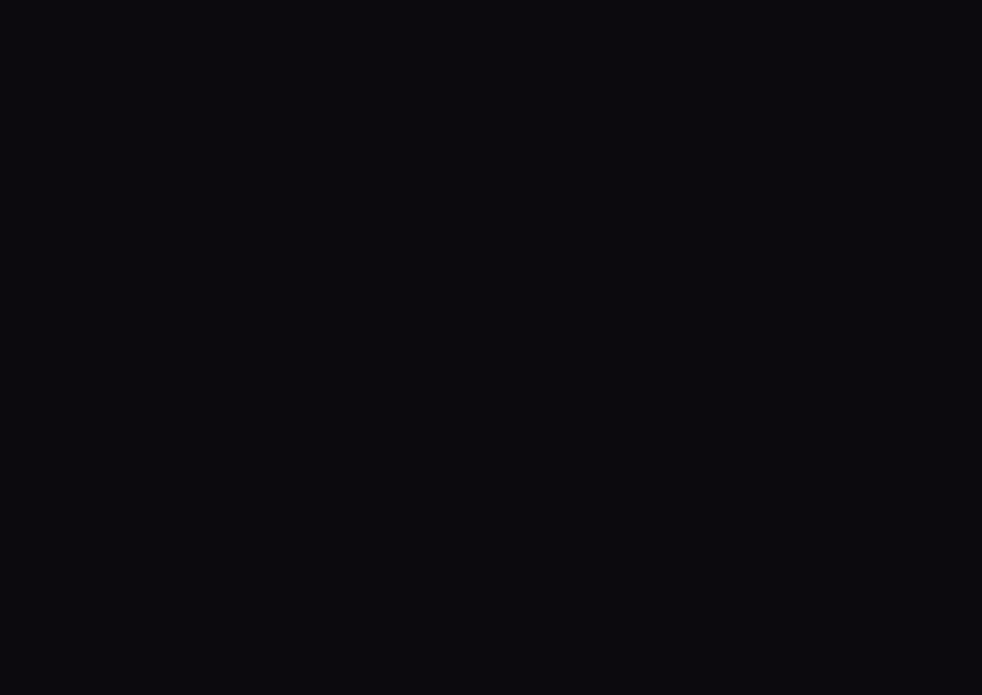 scroll, scrollTop: 0, scrollLeft: 0, axis: both 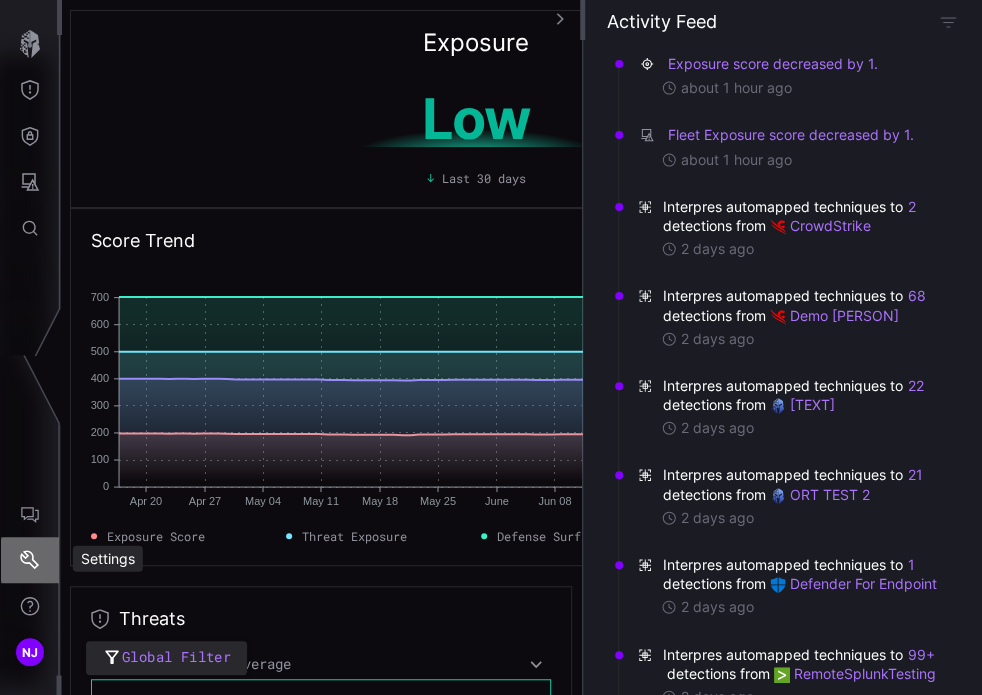 click at bounding box center [30, 560] 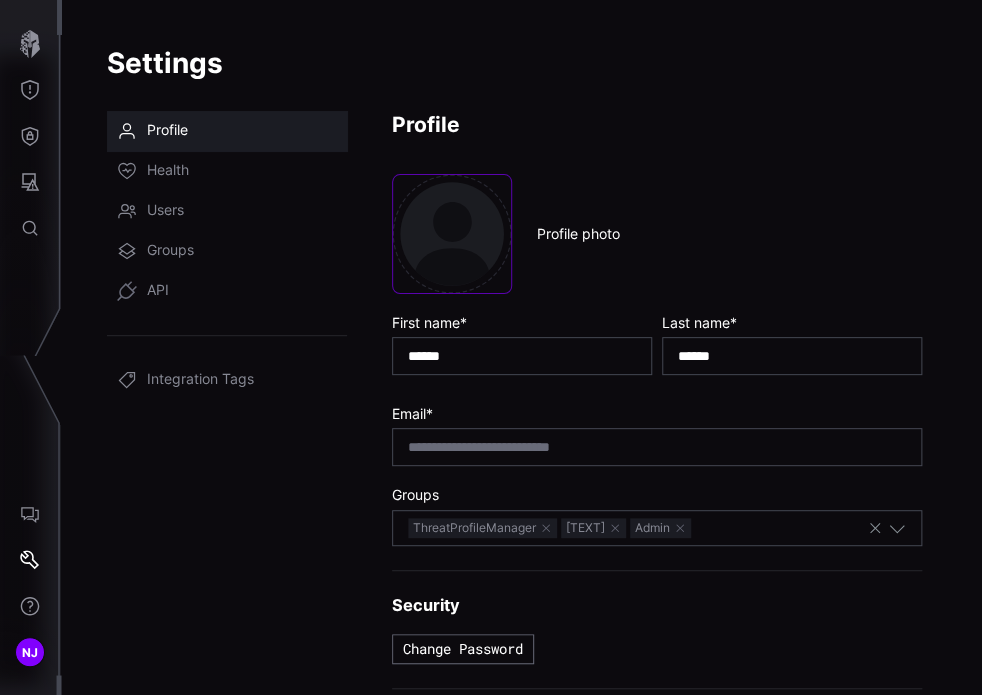scroll, scrollTop: 85, scrollLeft: 0, axis: vertical 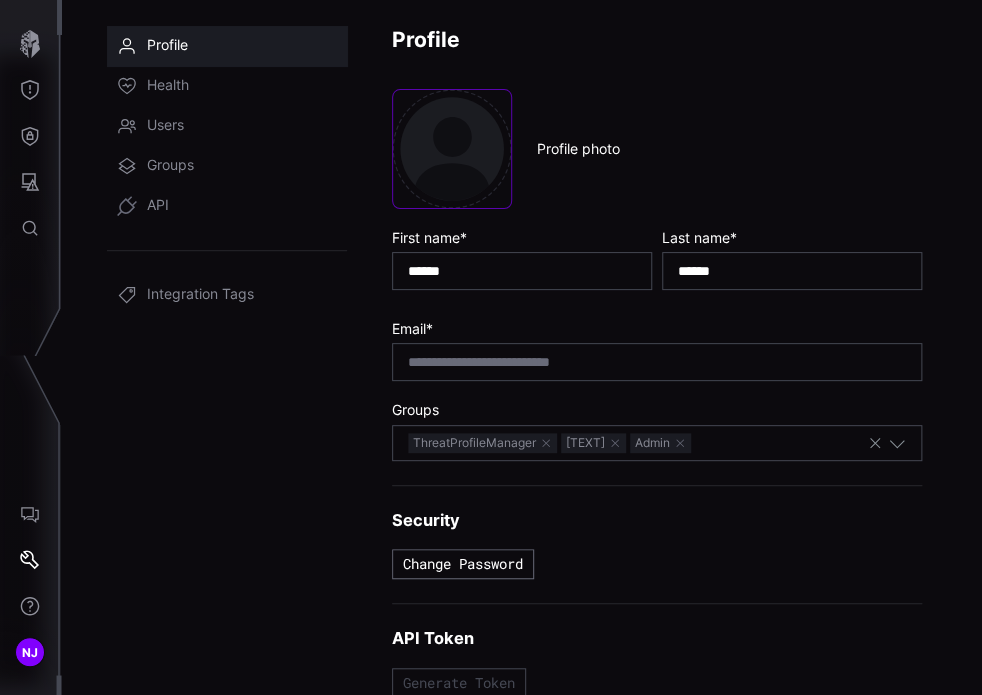 click on "Generate Token" at bounding box center [459, 683] 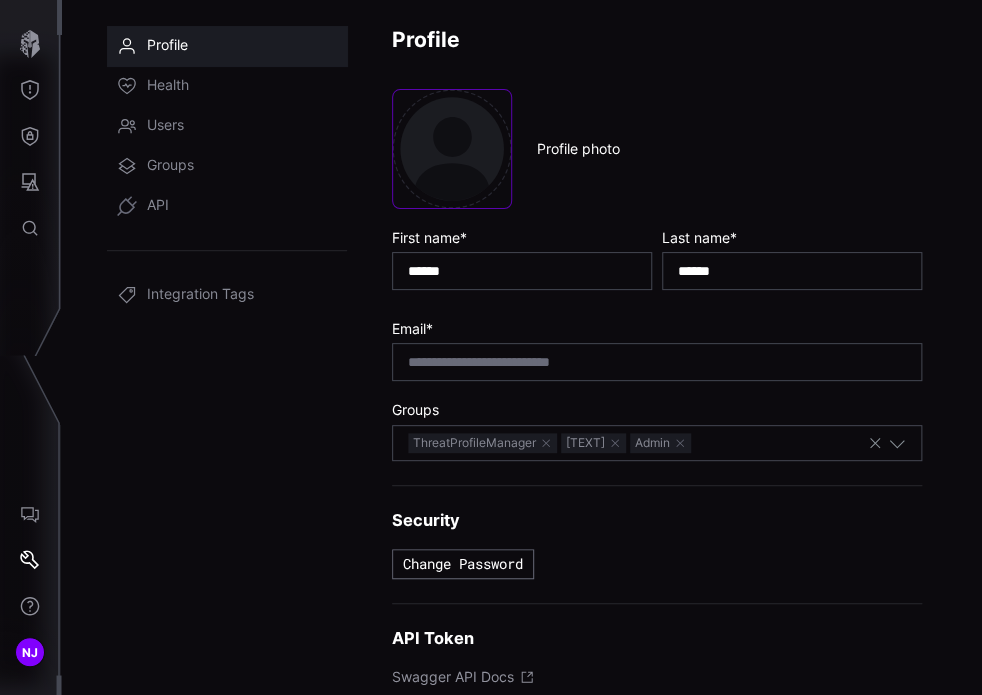 scroll, scrollTop: 264, scrollLeft: 0, axis: vertical 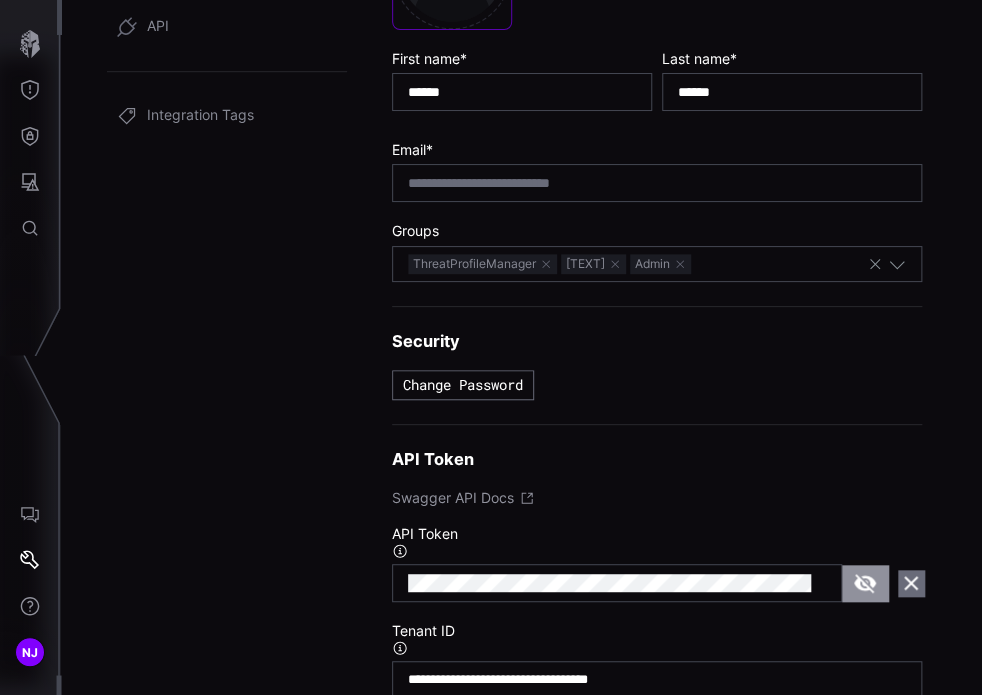 click 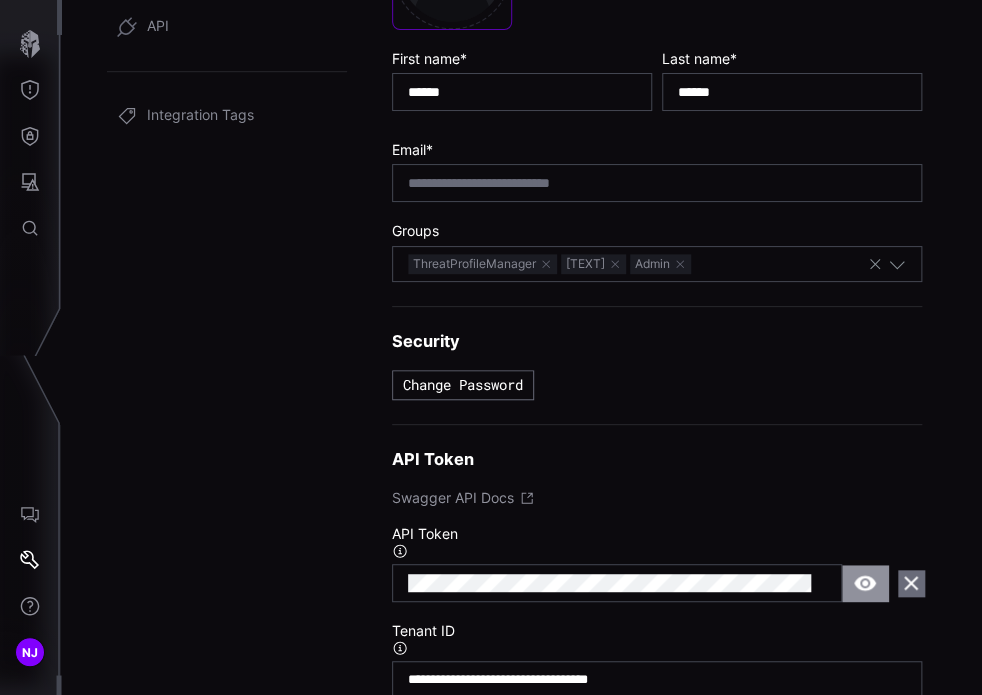 click 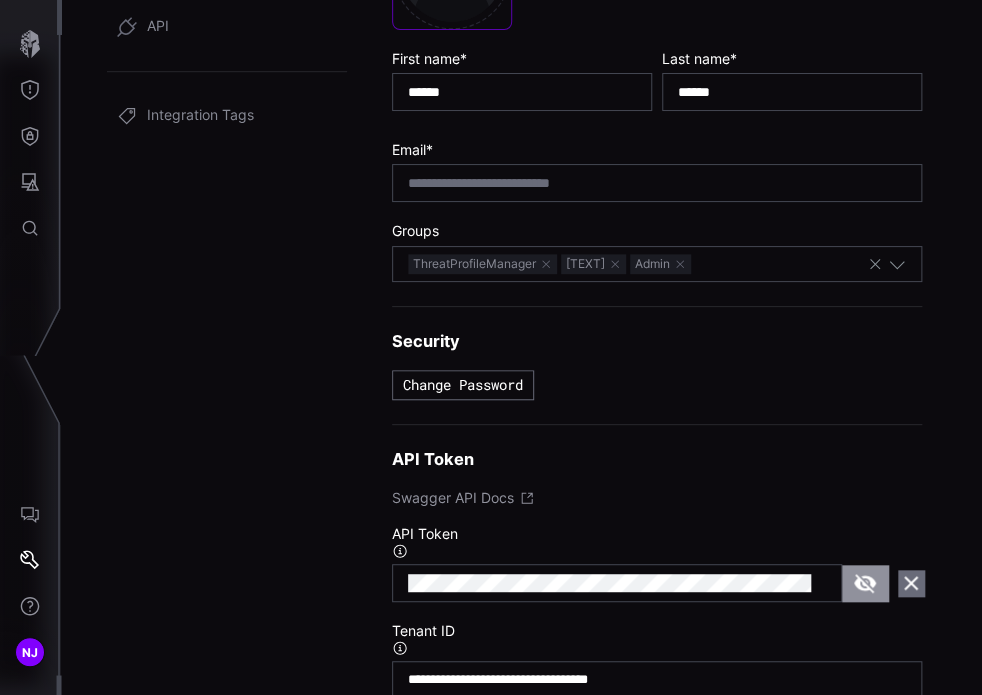 click 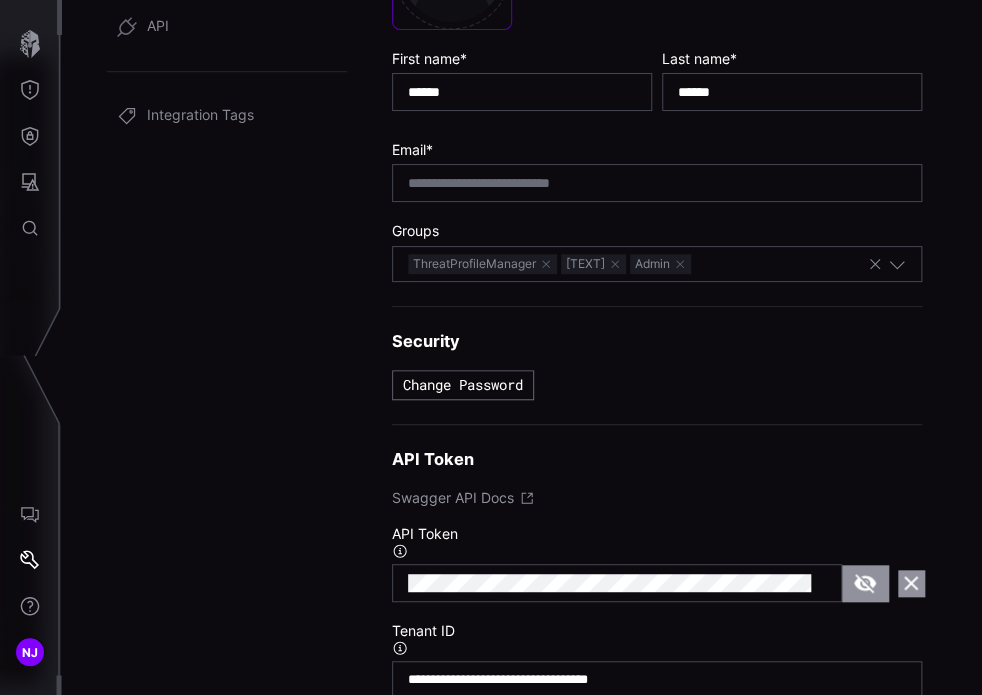 click 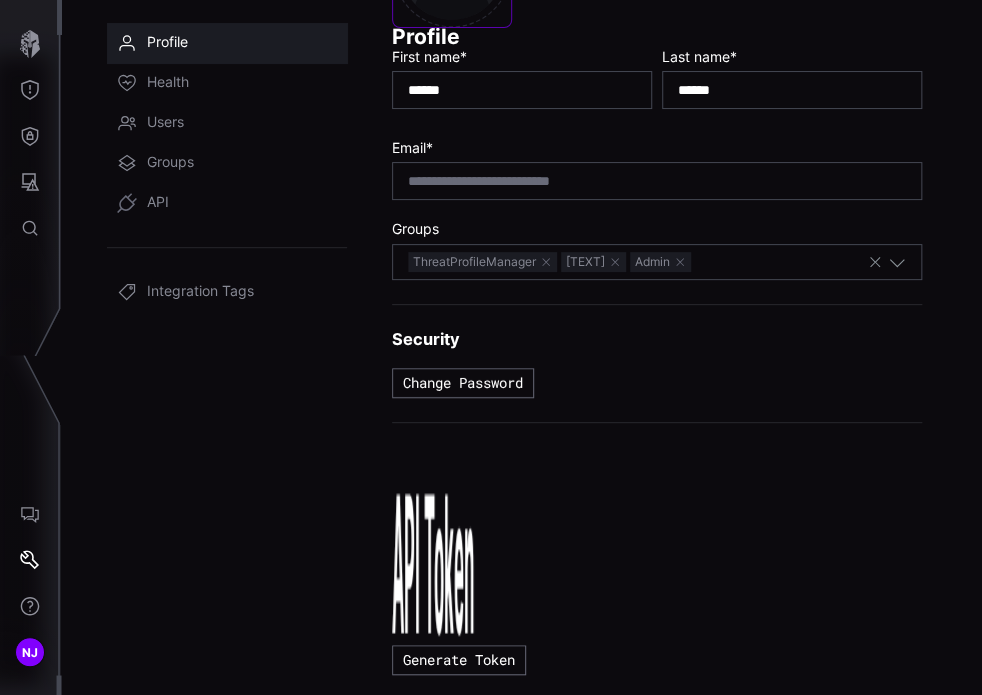 scroll, scrollTop: 85, scrollLeft: 0, axis: vertical 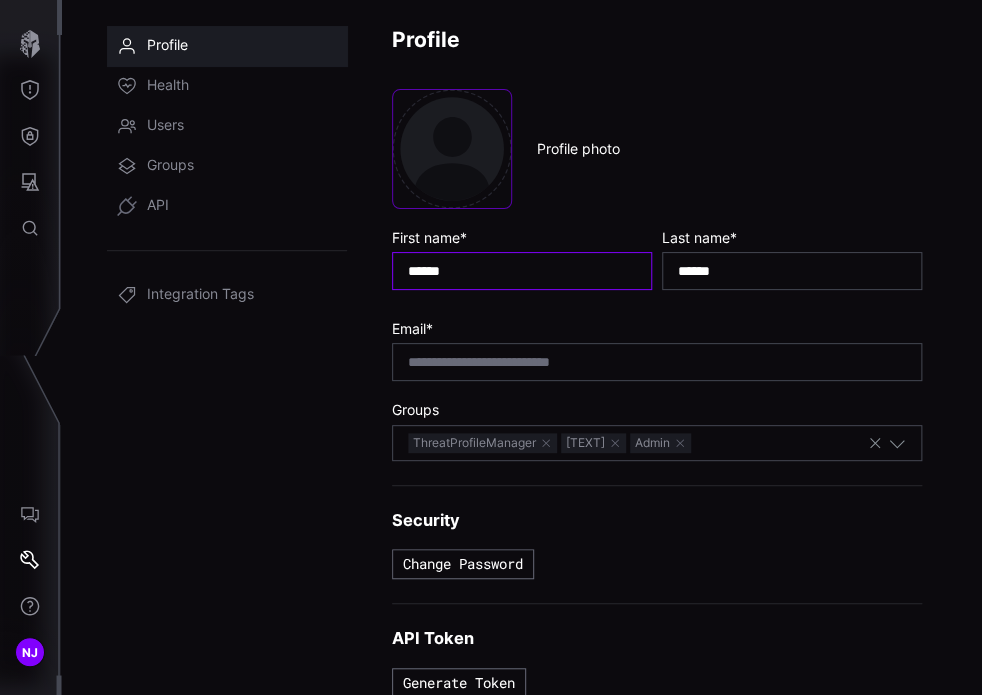 click on "******" at bounding box center (522, 271) 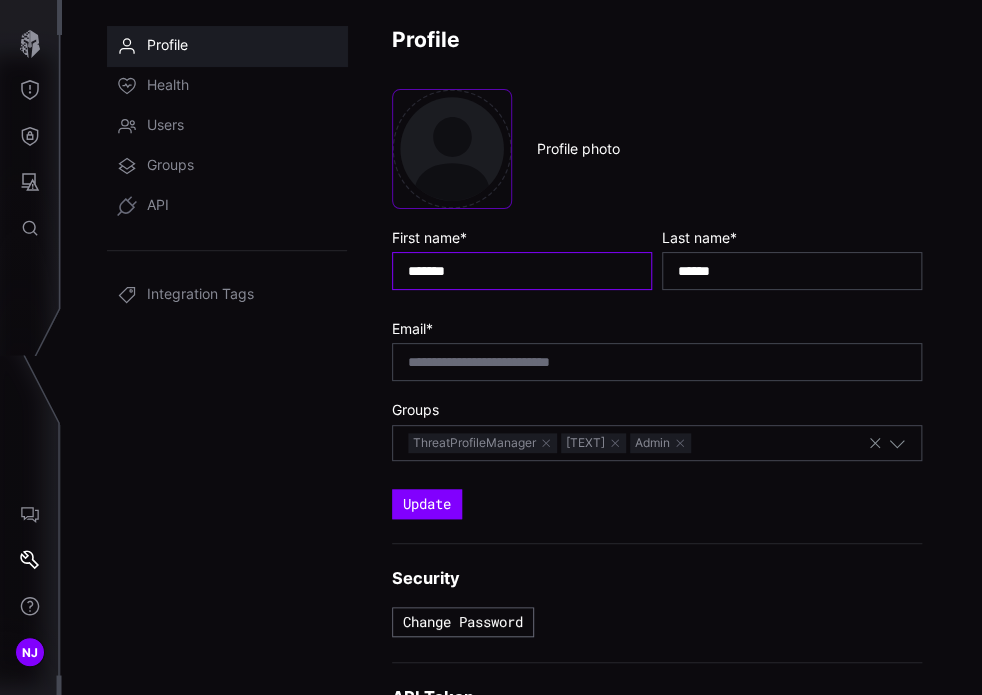 type on "******" 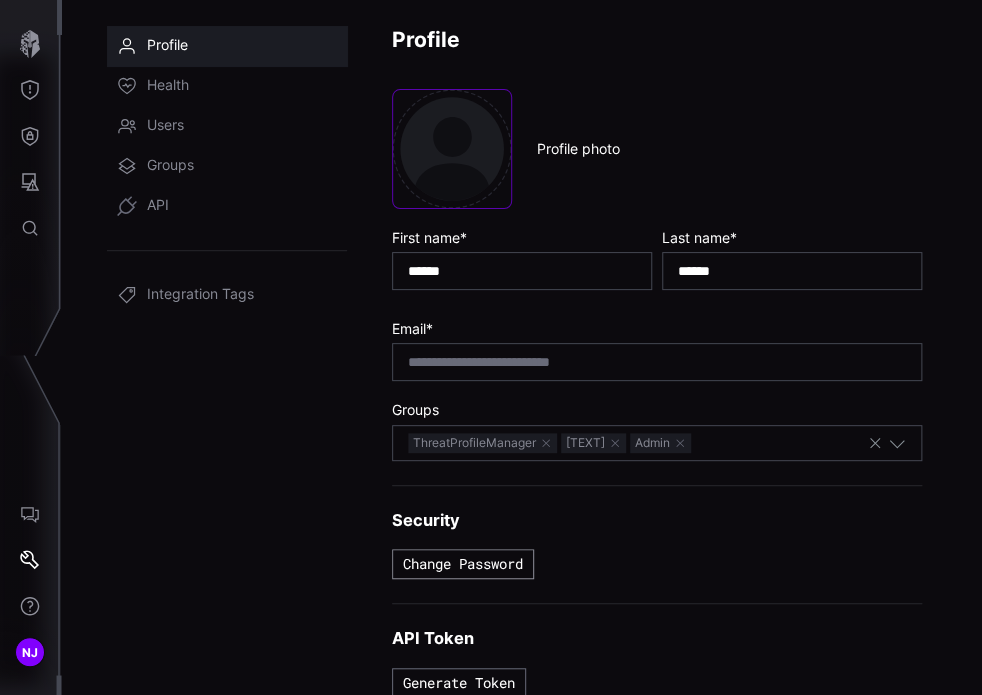 click on "Change Password" at bounding box center (463, 564) 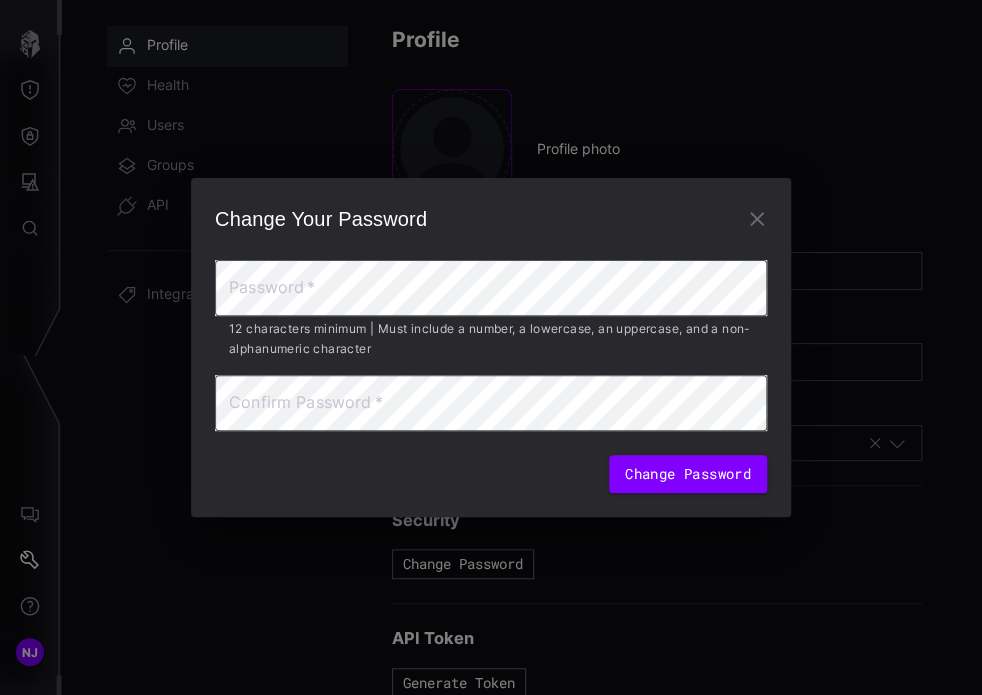 click 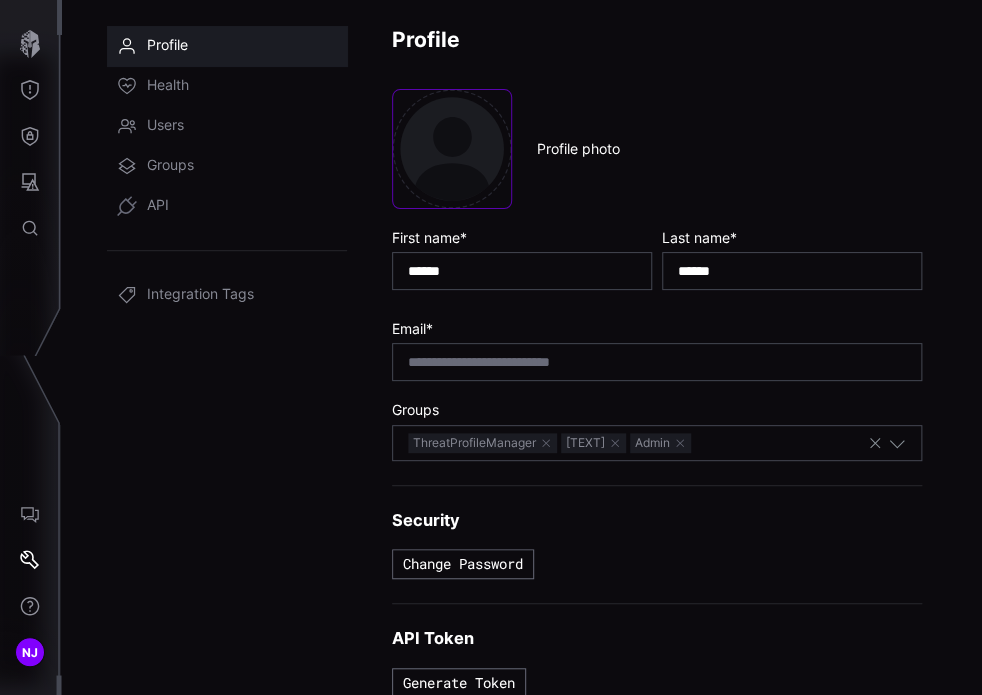 type 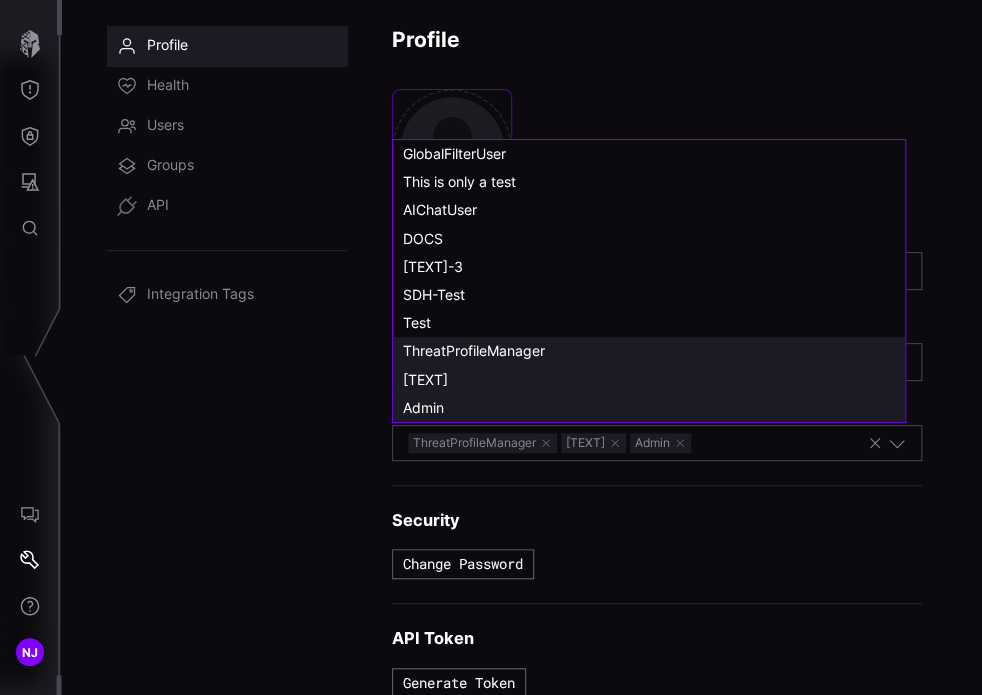 click at bounding box center [615, 443] 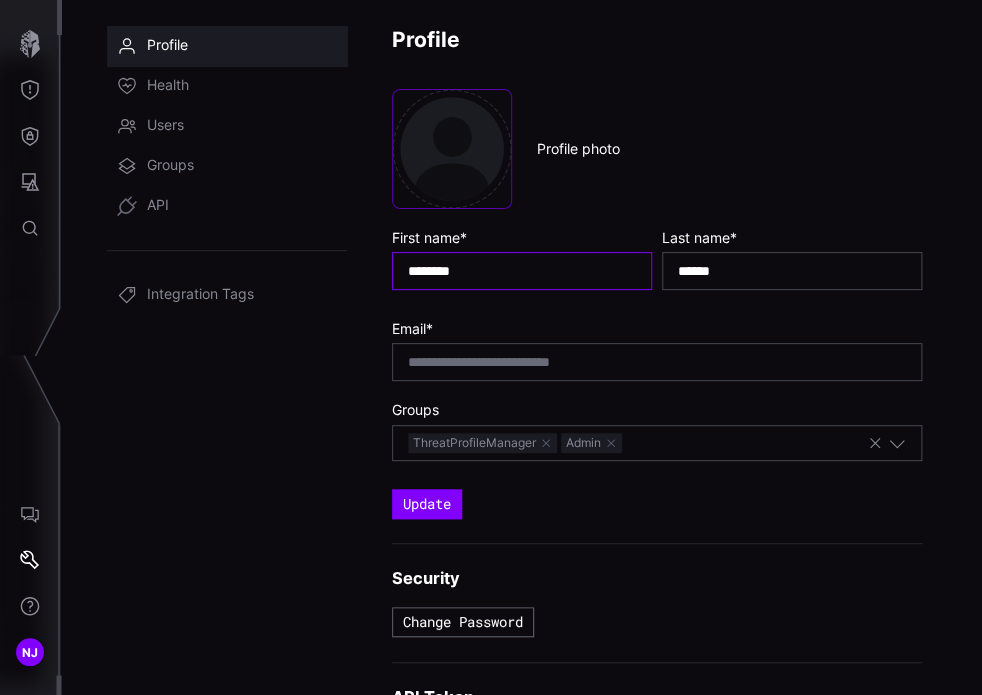 type on "********" 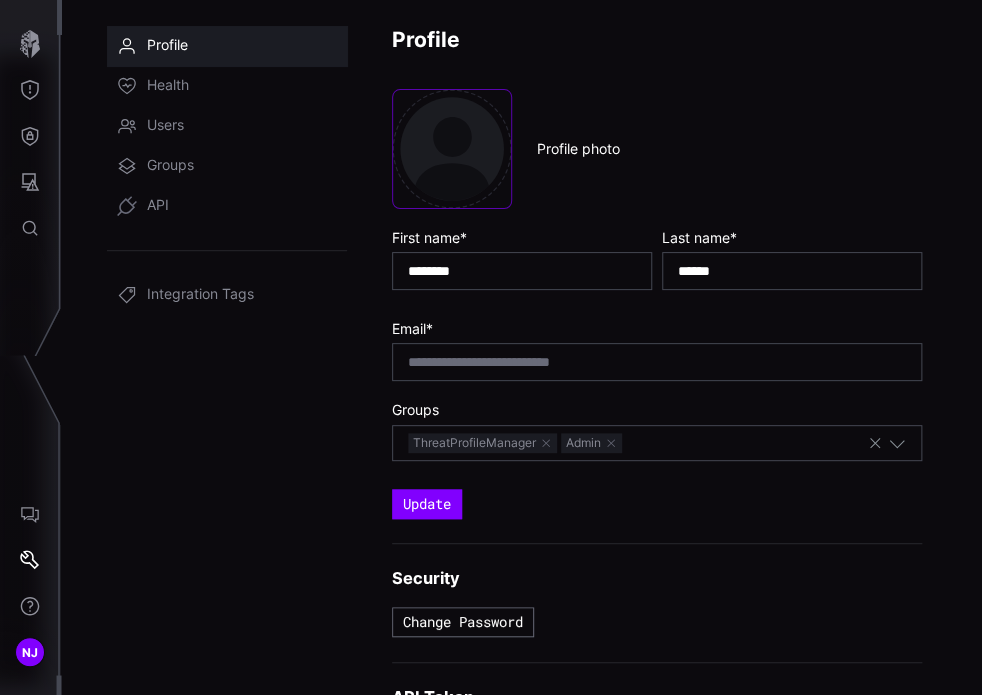 click on "Update" at bounding box center [657, 495] 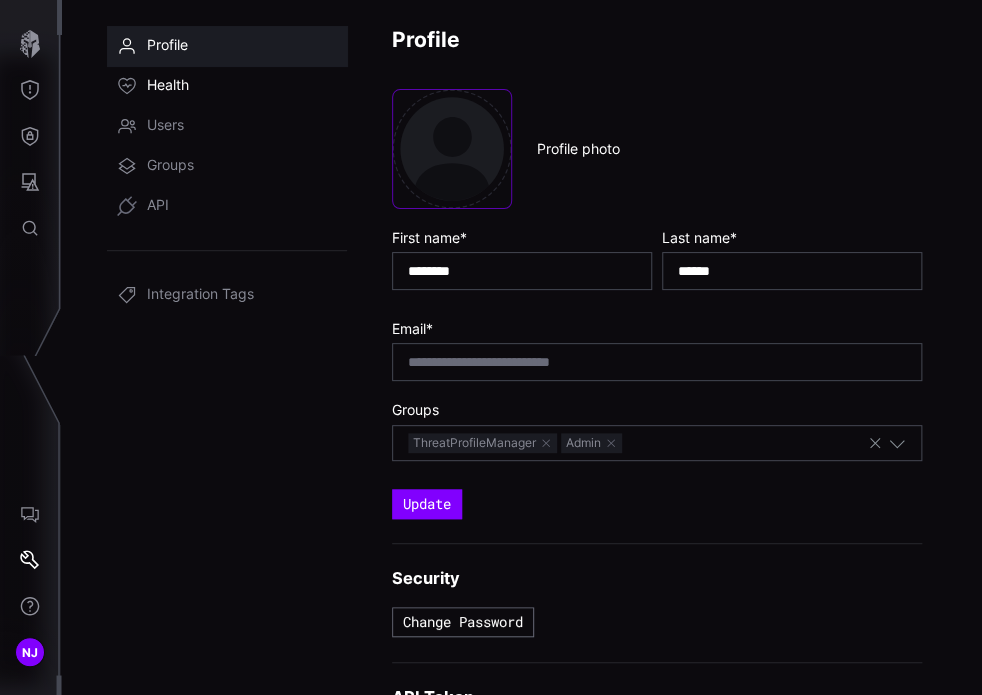 click on "Health" at bounding box center [168, 86] 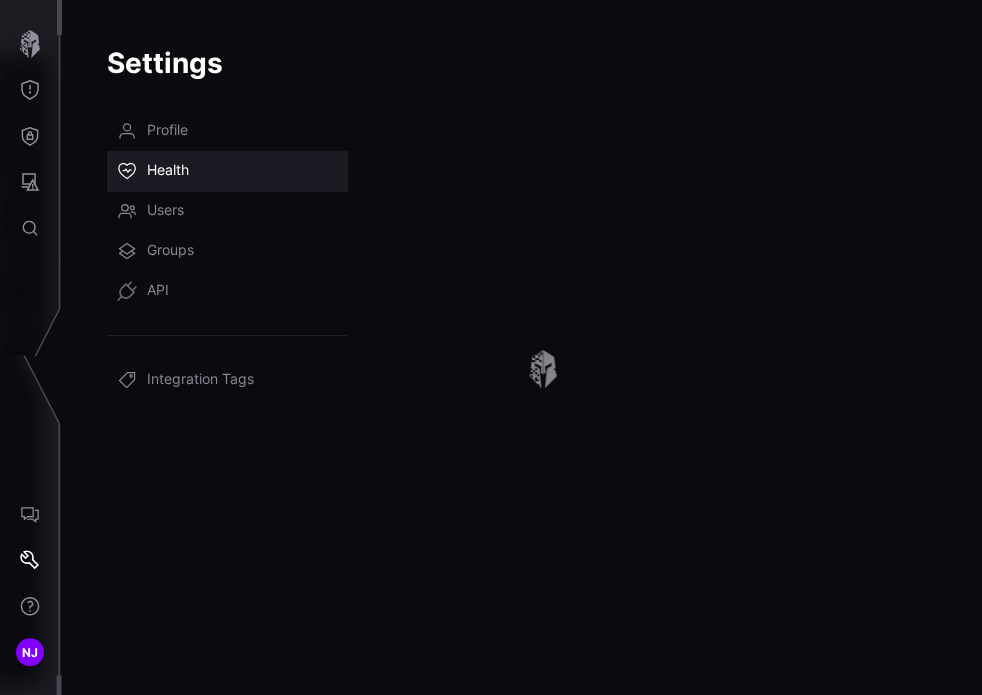 scroll, scrollTop: 0, scrollLeft: 0, axis: both 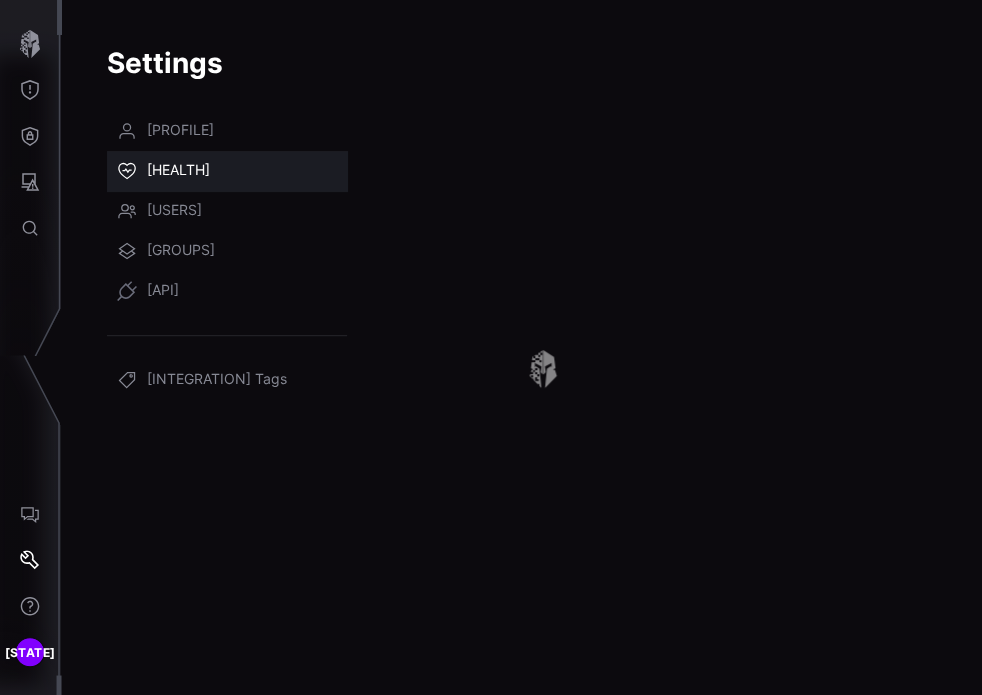 click on "Profile" at bounding box center (180, 131) 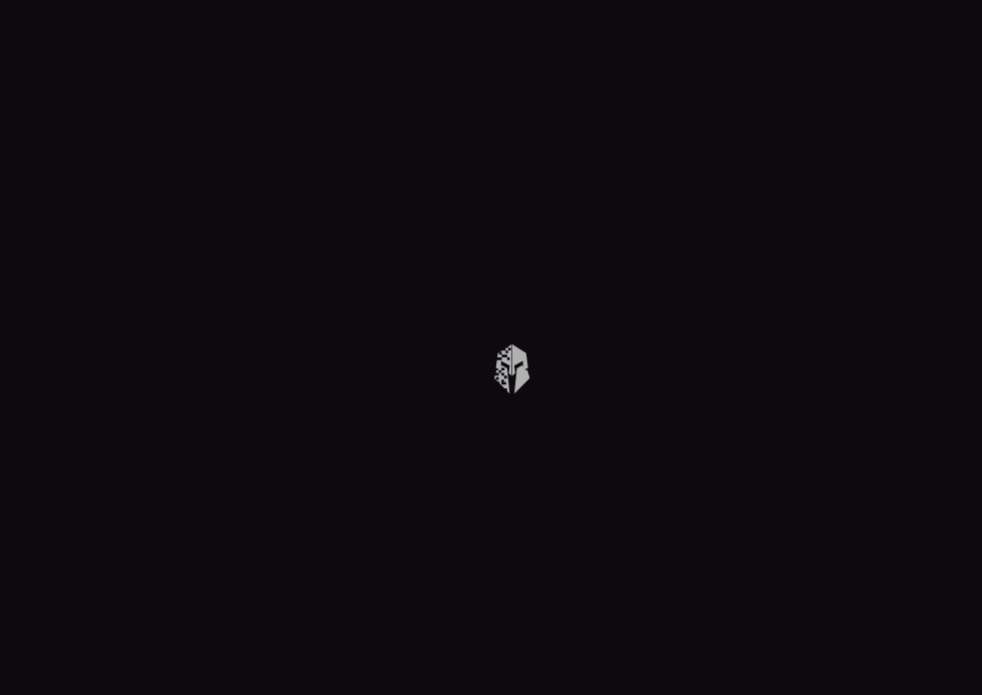 scroll, scrollTop: 0, scrollLeft: 0, axis: both 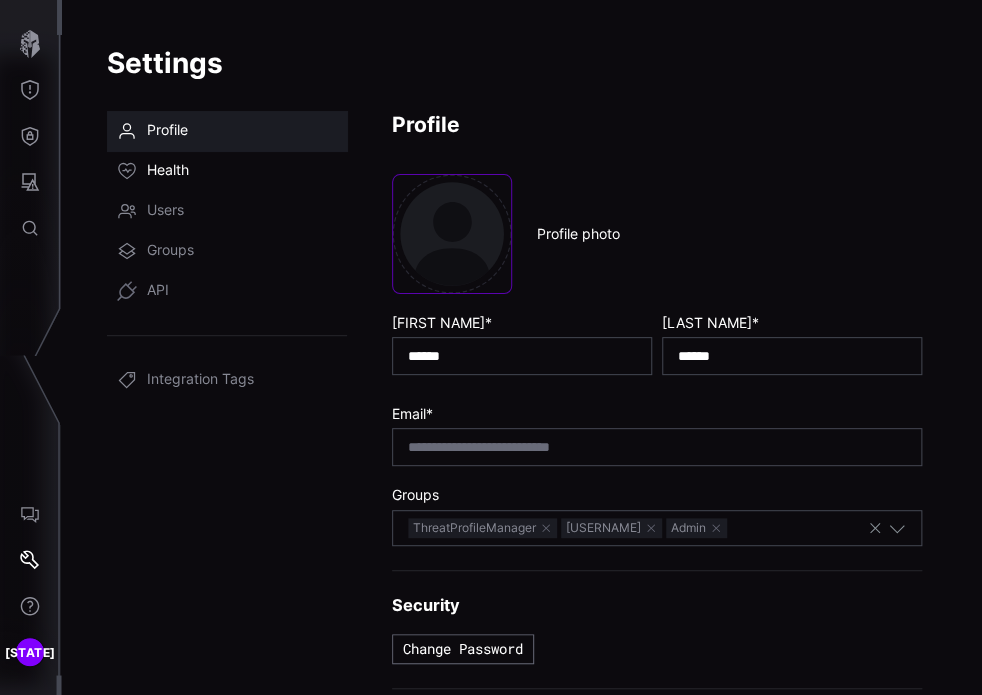 click on "Health" at bounding box center (168, 171) 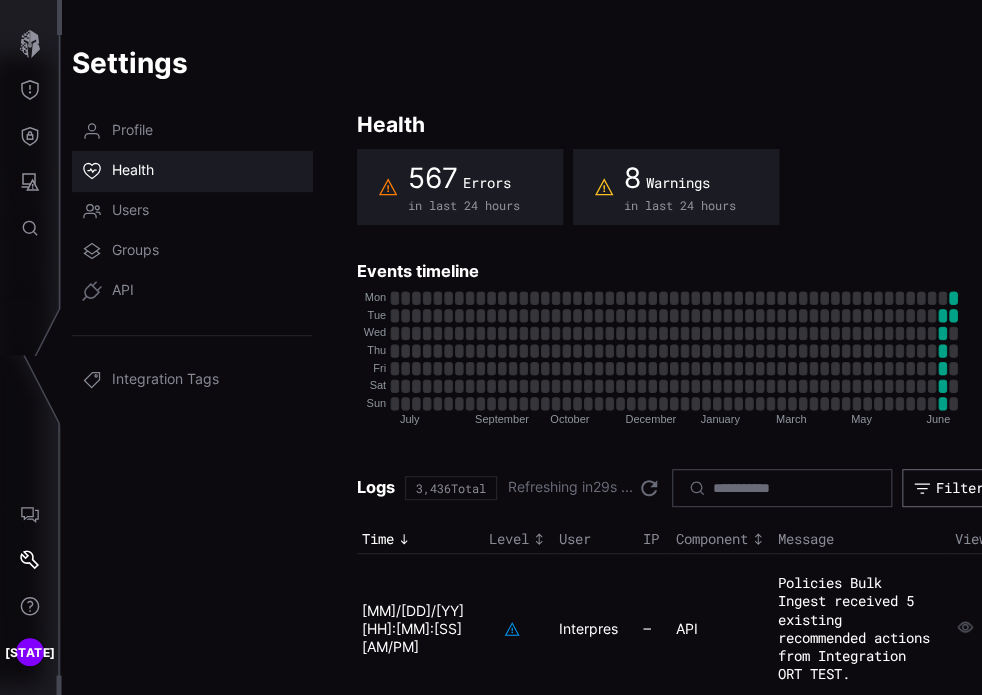 scroll, scrollTop: 188, scrollLeft: 35, axis: both 